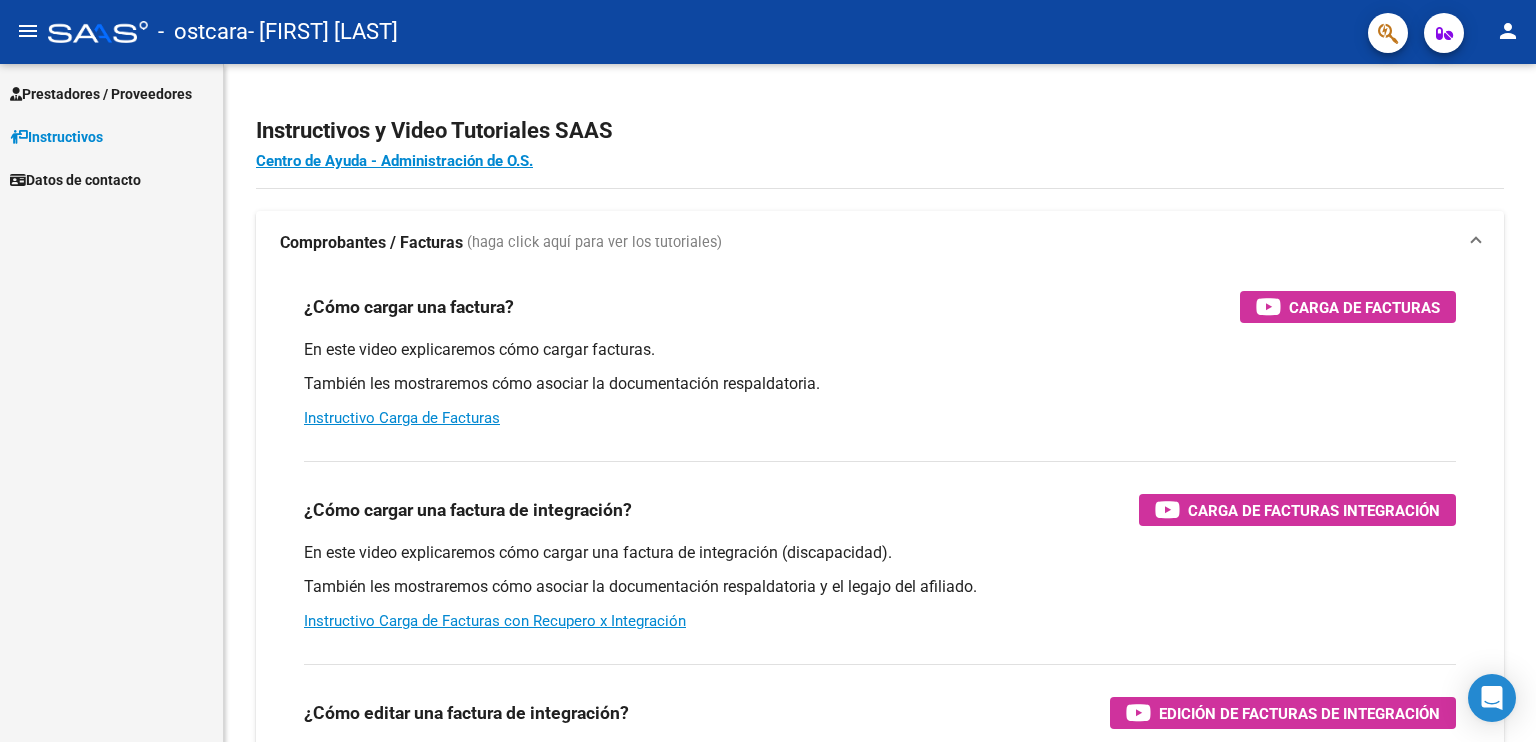 scroll, scrollTop: 0, scrollLeft: 0, axis: both 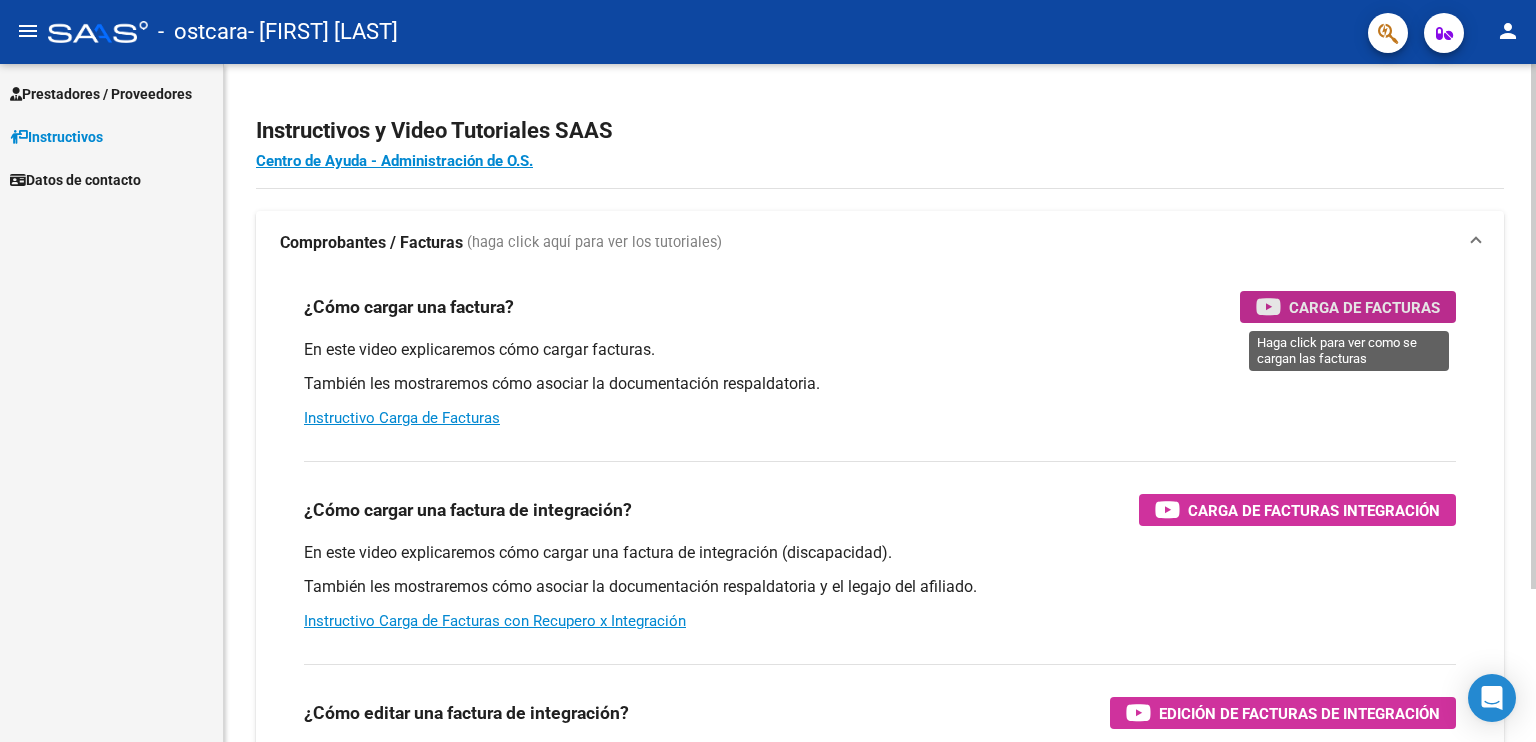 click on "Carga de Facturas" at bounding box center (1364, 307) 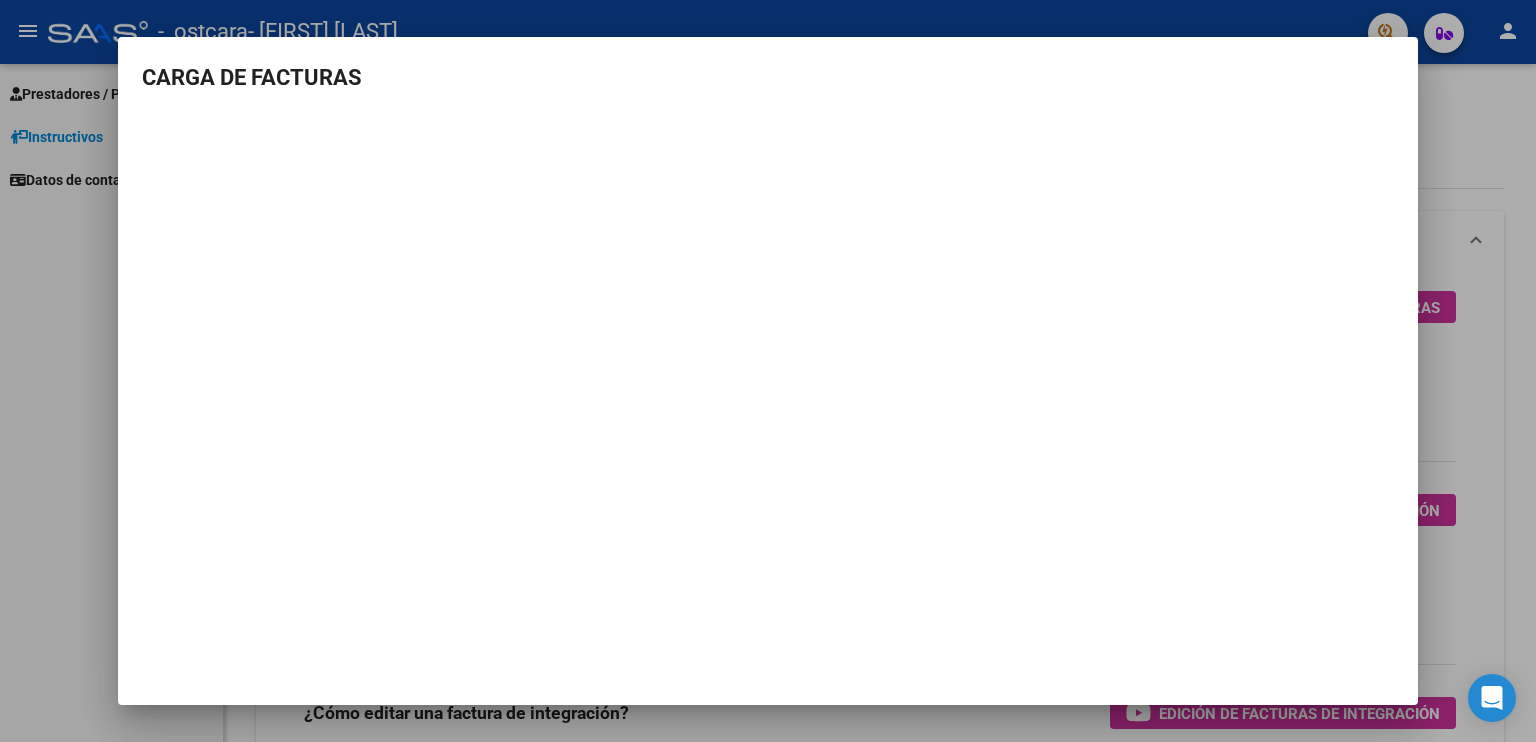 click at bounding box center [768, 371] 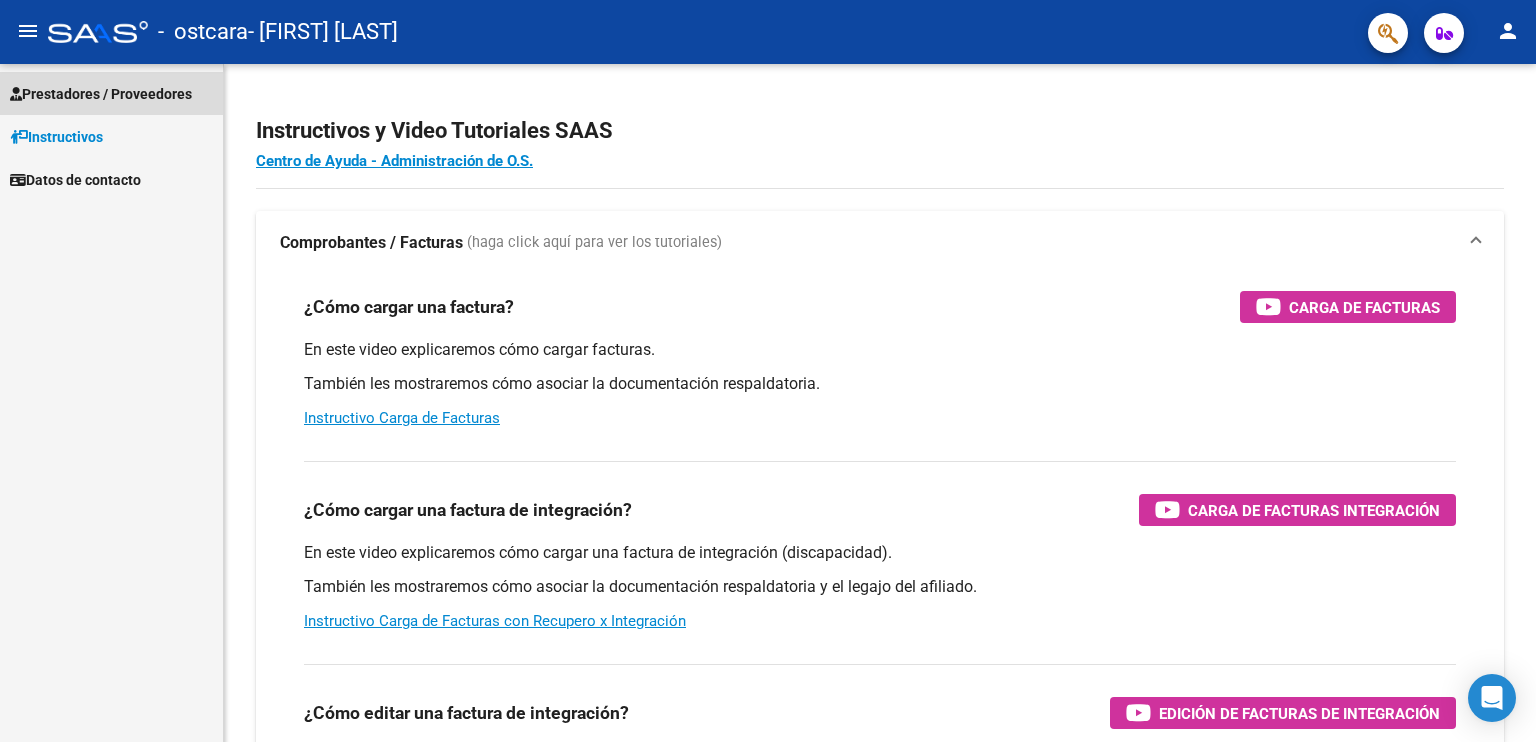 click on "Prestadores / Proveedores" at bounding box center [101, 94] 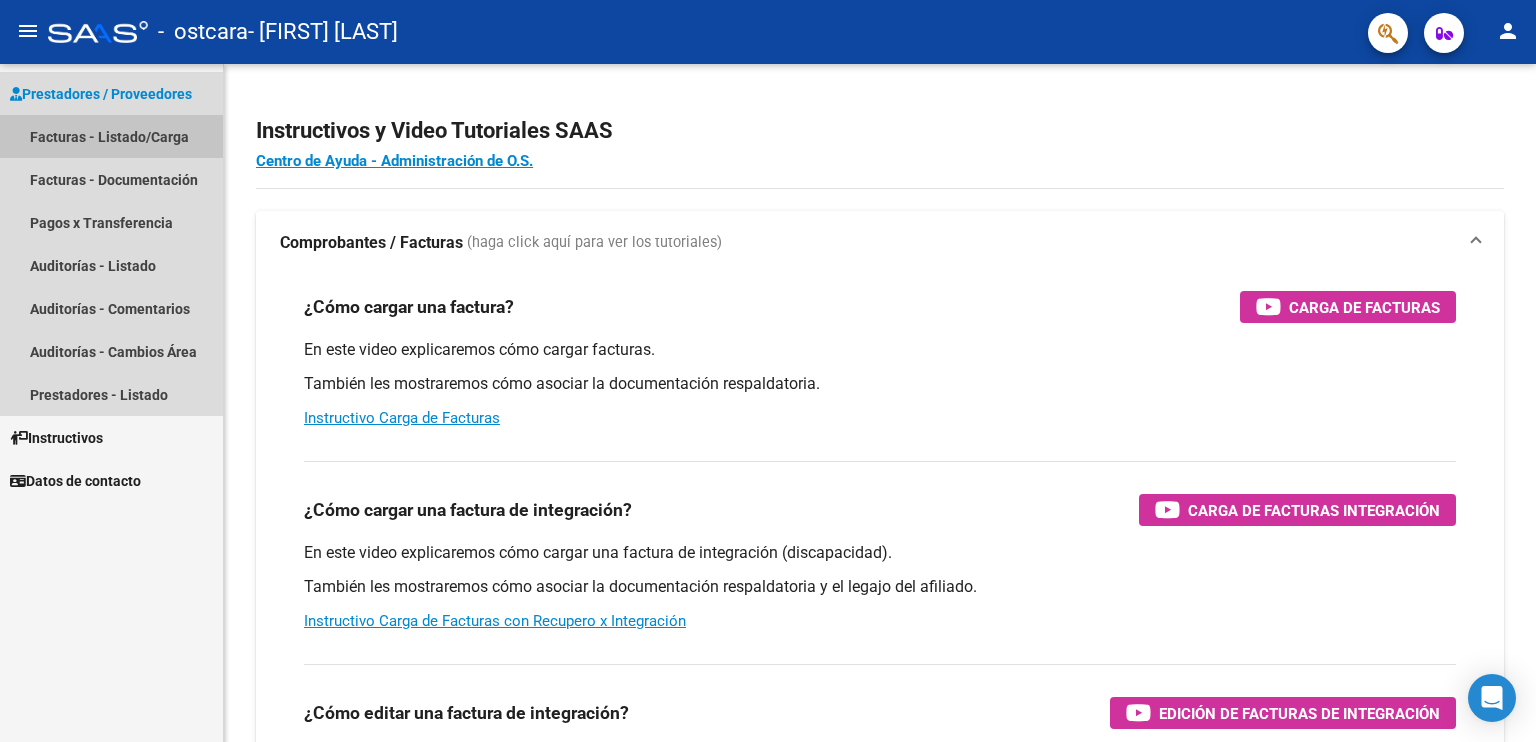click on "Facturas - Listado/Carga" at bounding box center [111, 136] 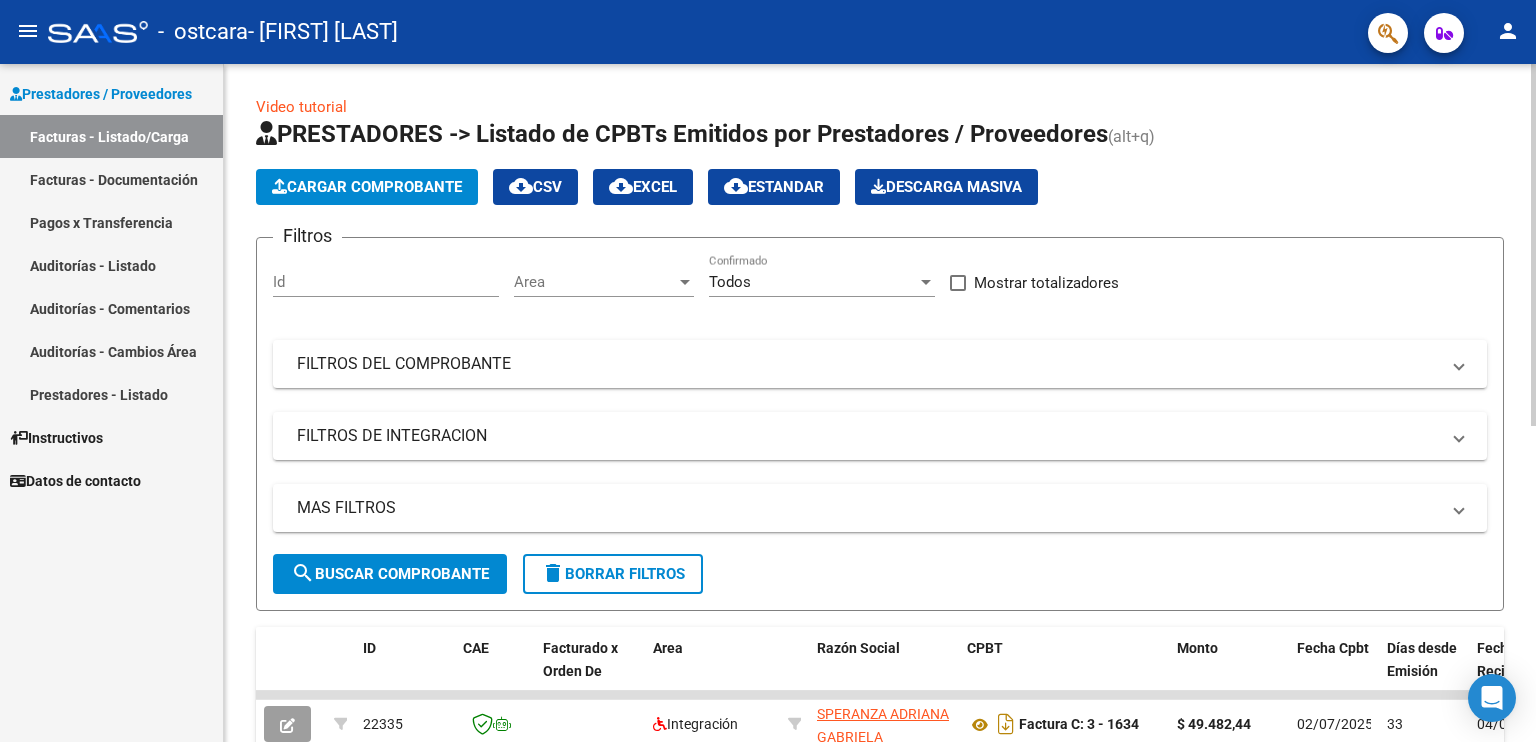 click on "Cargar Comprobante" 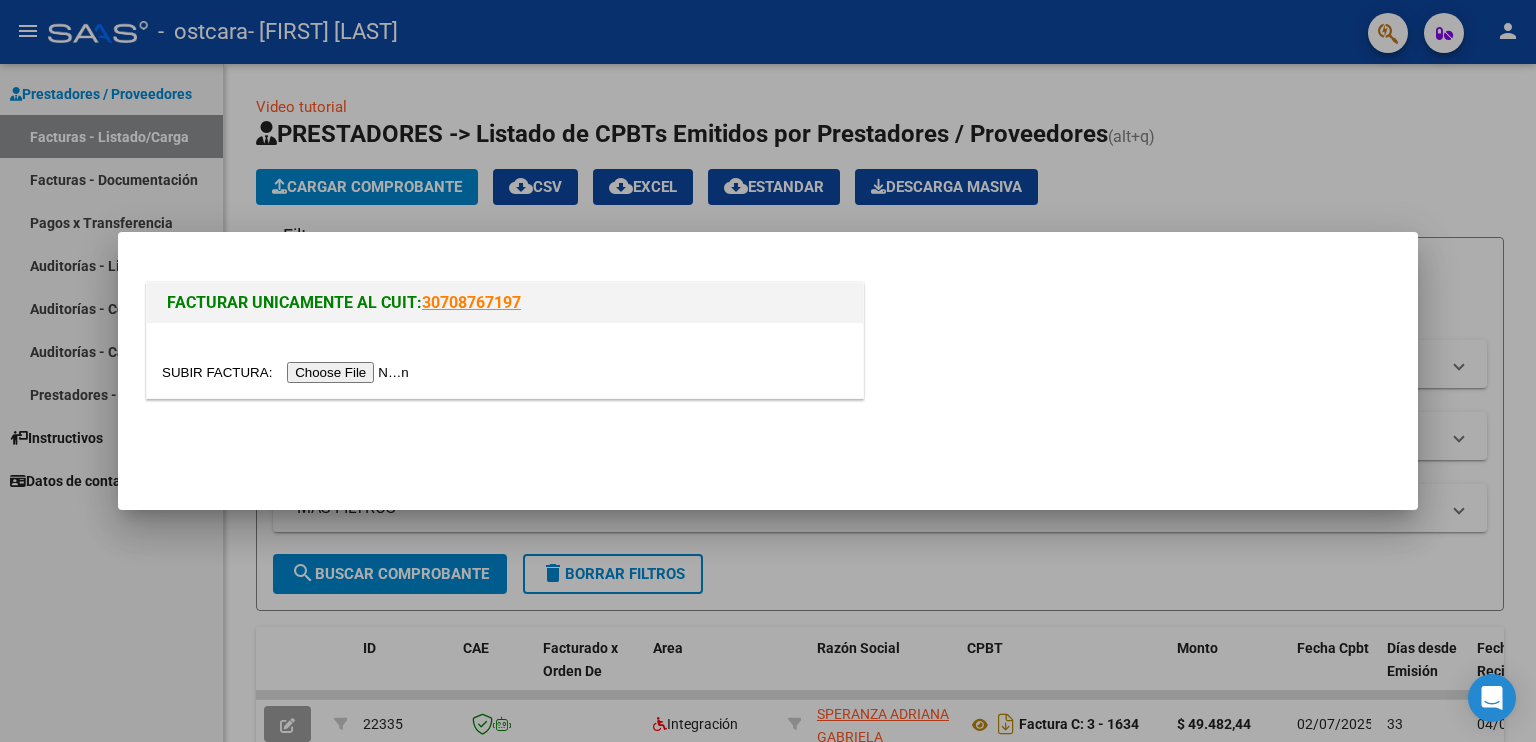 click at bounding box center (288, 372) 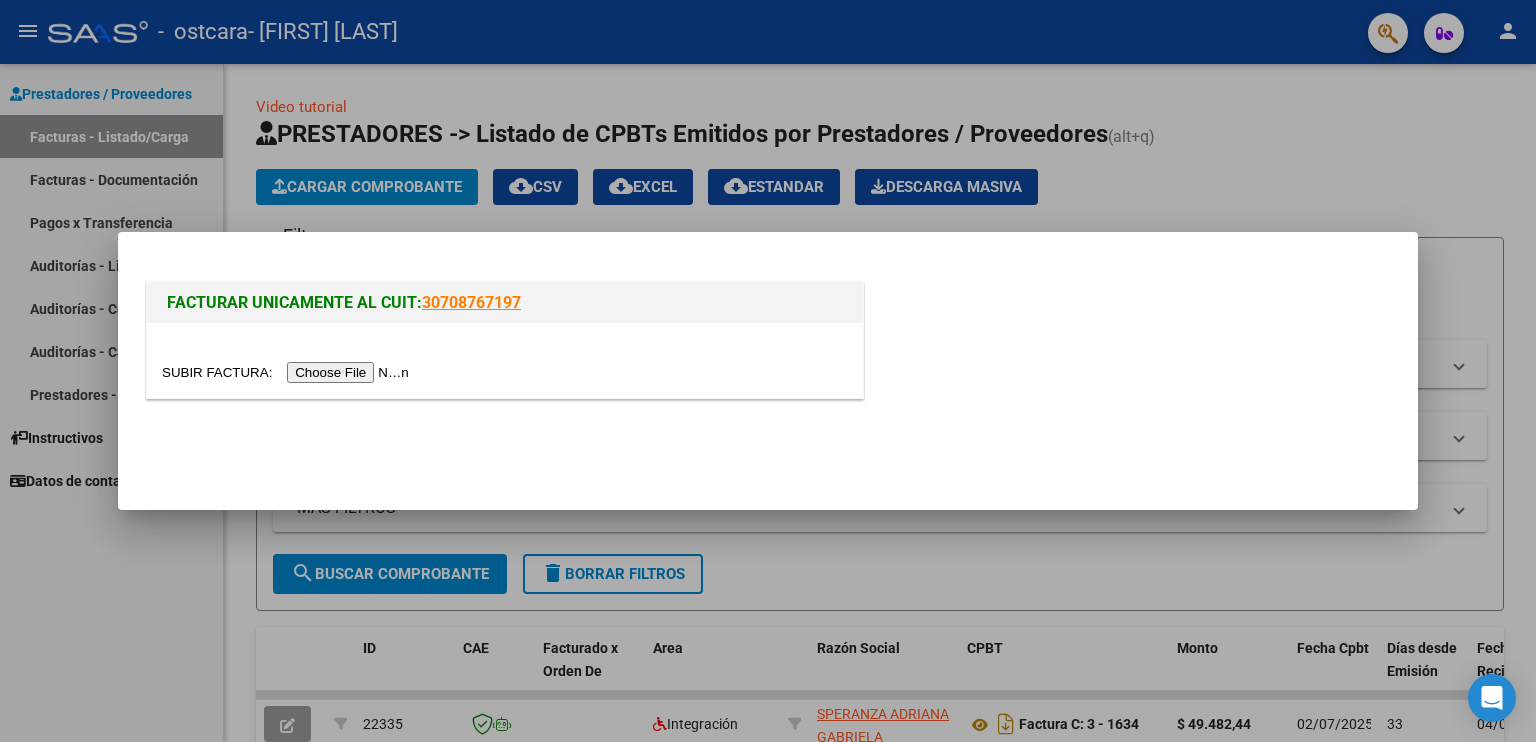 click at bounding box center (288, 372) 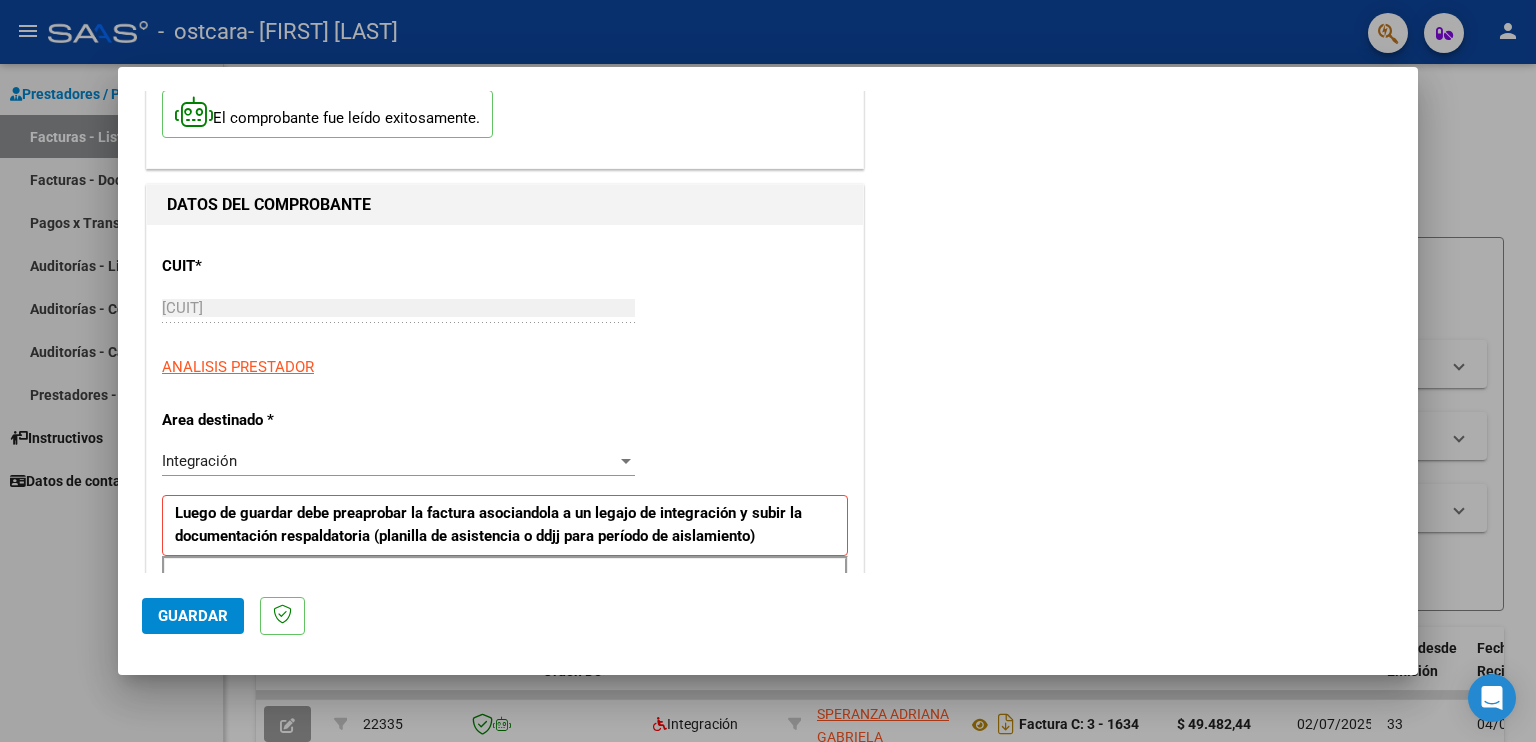 scroll, scrollTop: 160, scrollLeft: 0, axis: vertical 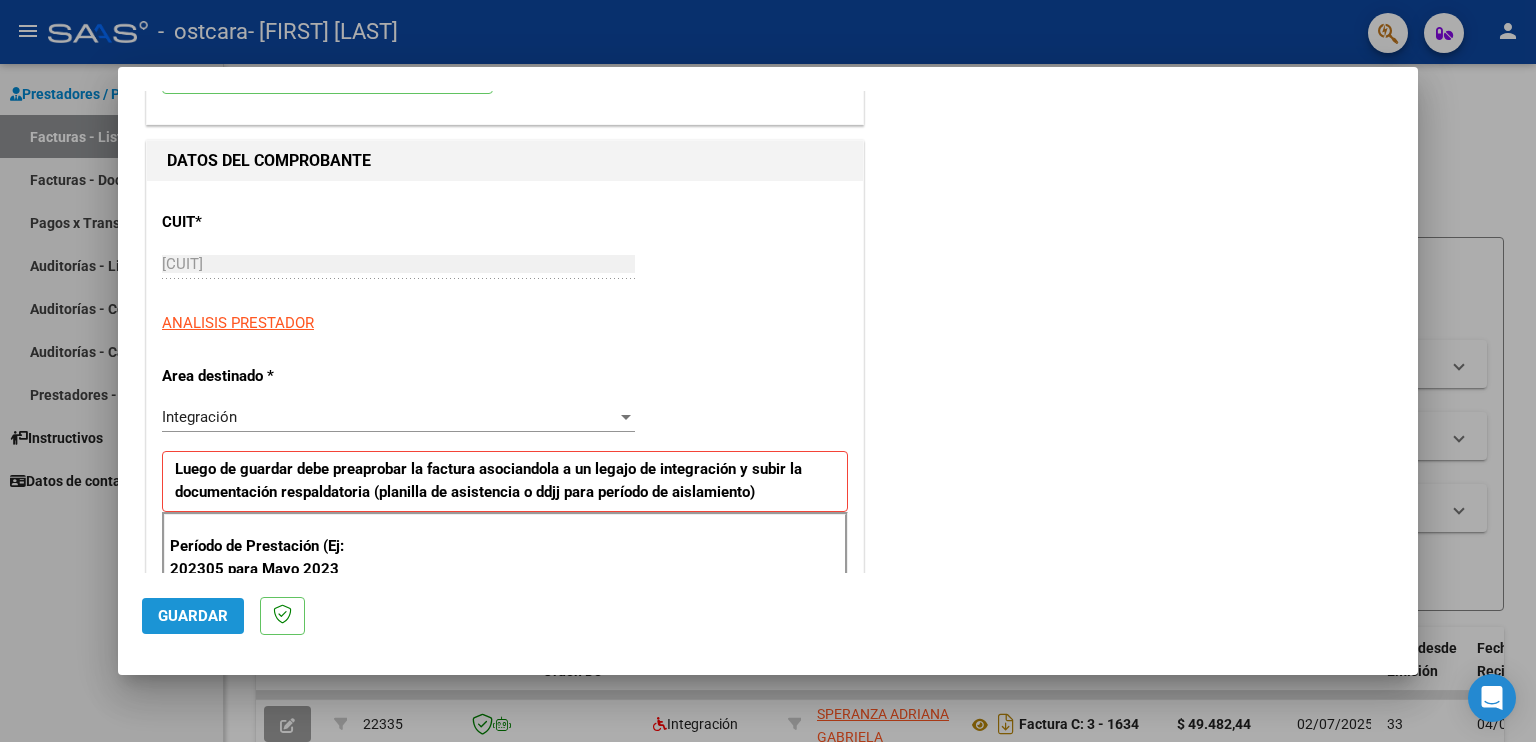 click on "Guardar" 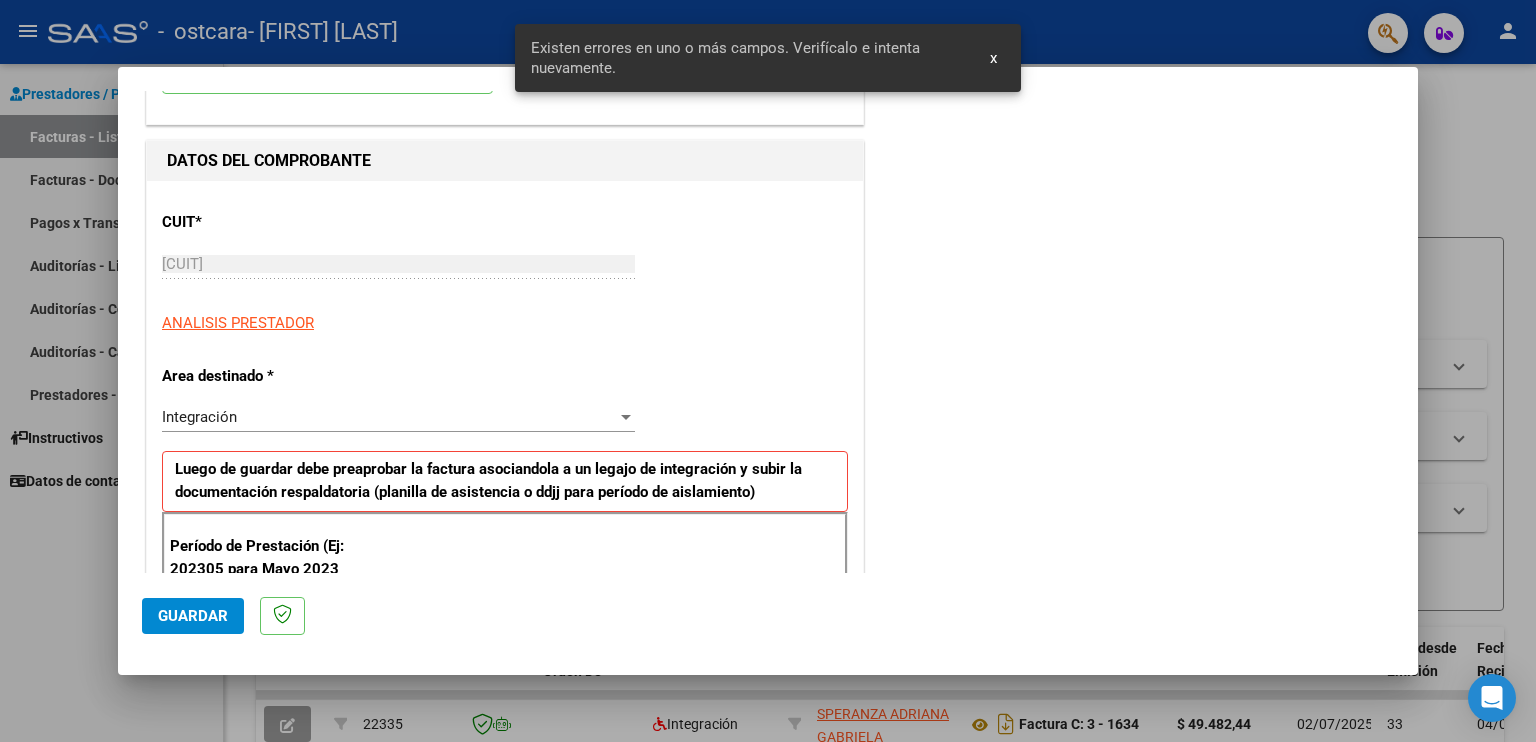 scroll, scrollTop: 416, scrollLeft: 0, axis: vertical 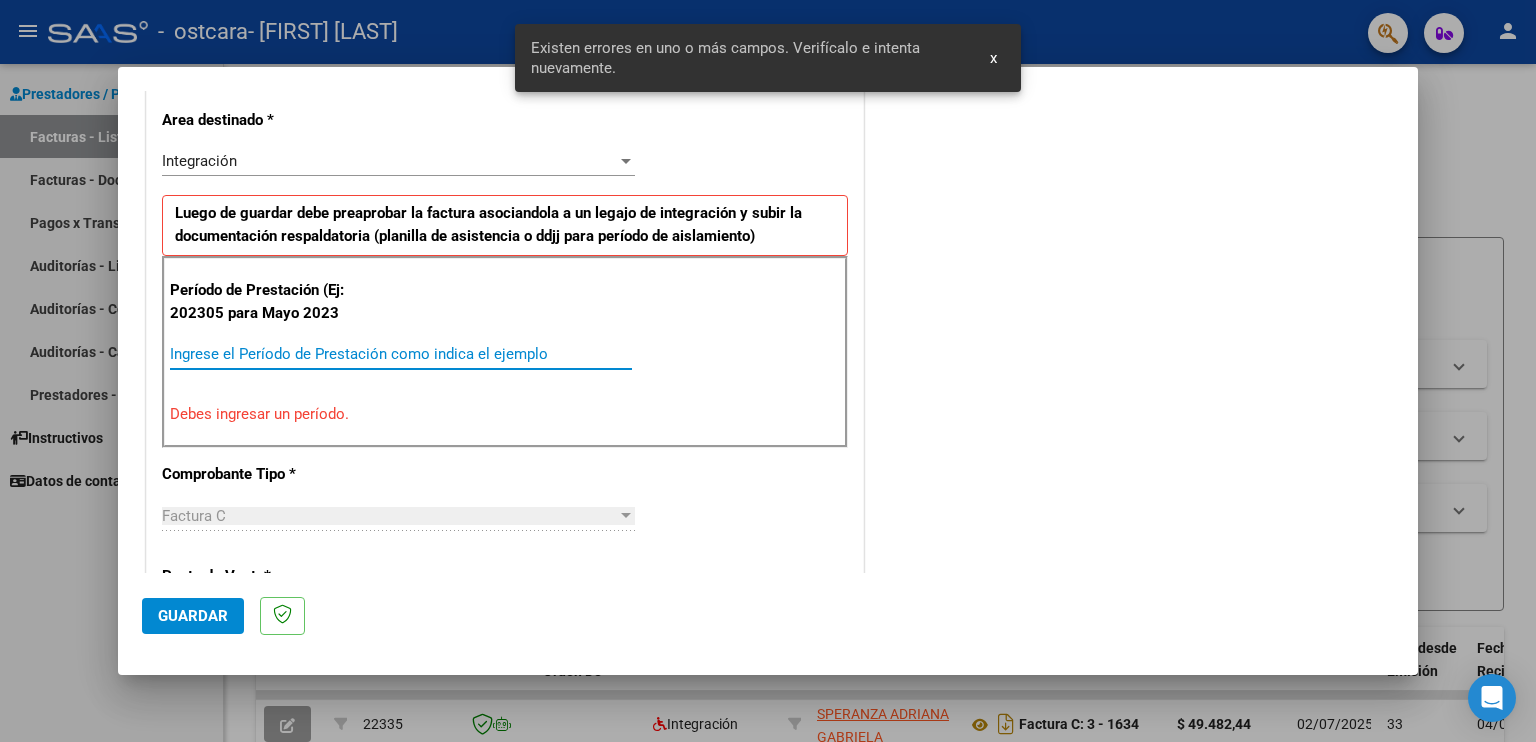 click on "Ingrese el Período de Prestación como indica el ejemplo" at bounding box center [401, 354] 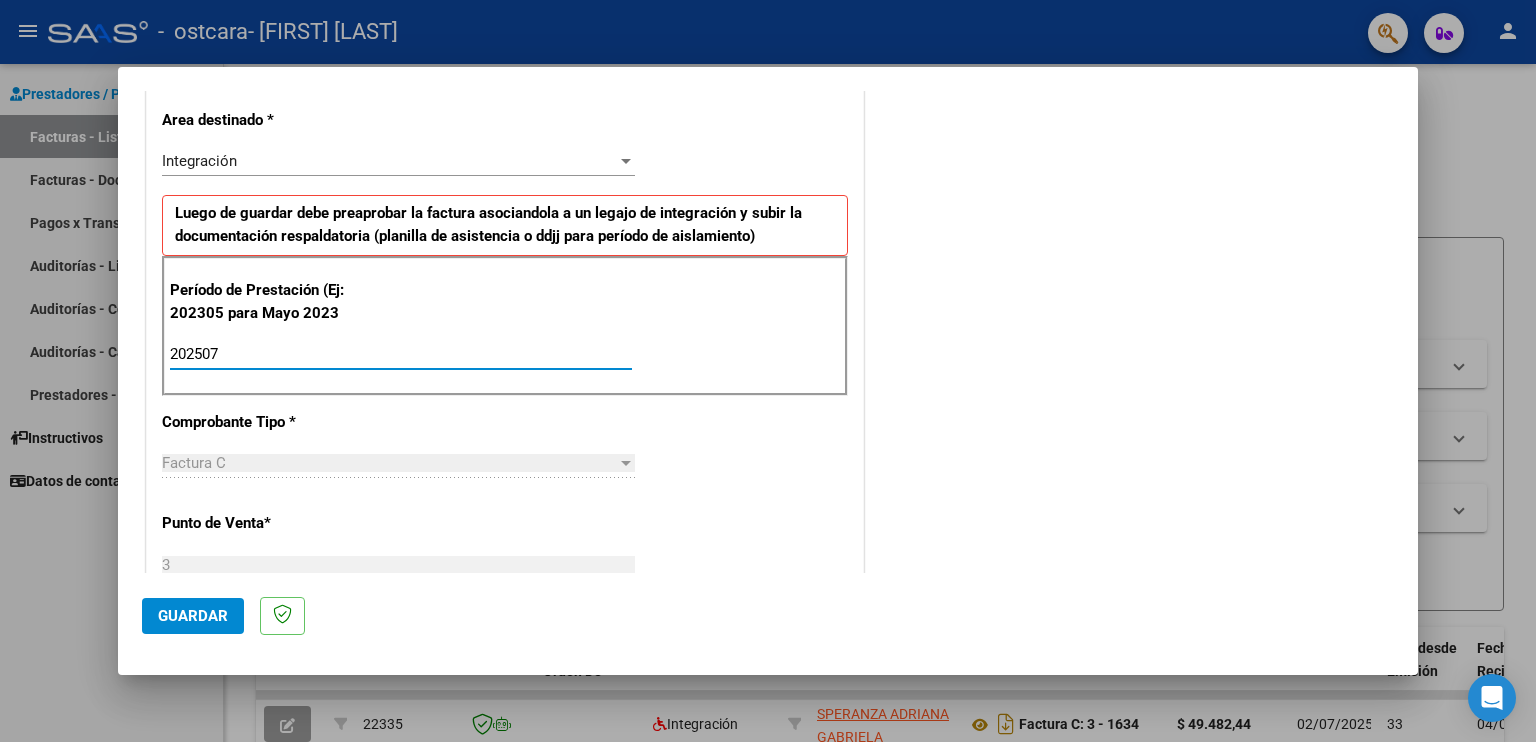 type on "202507" 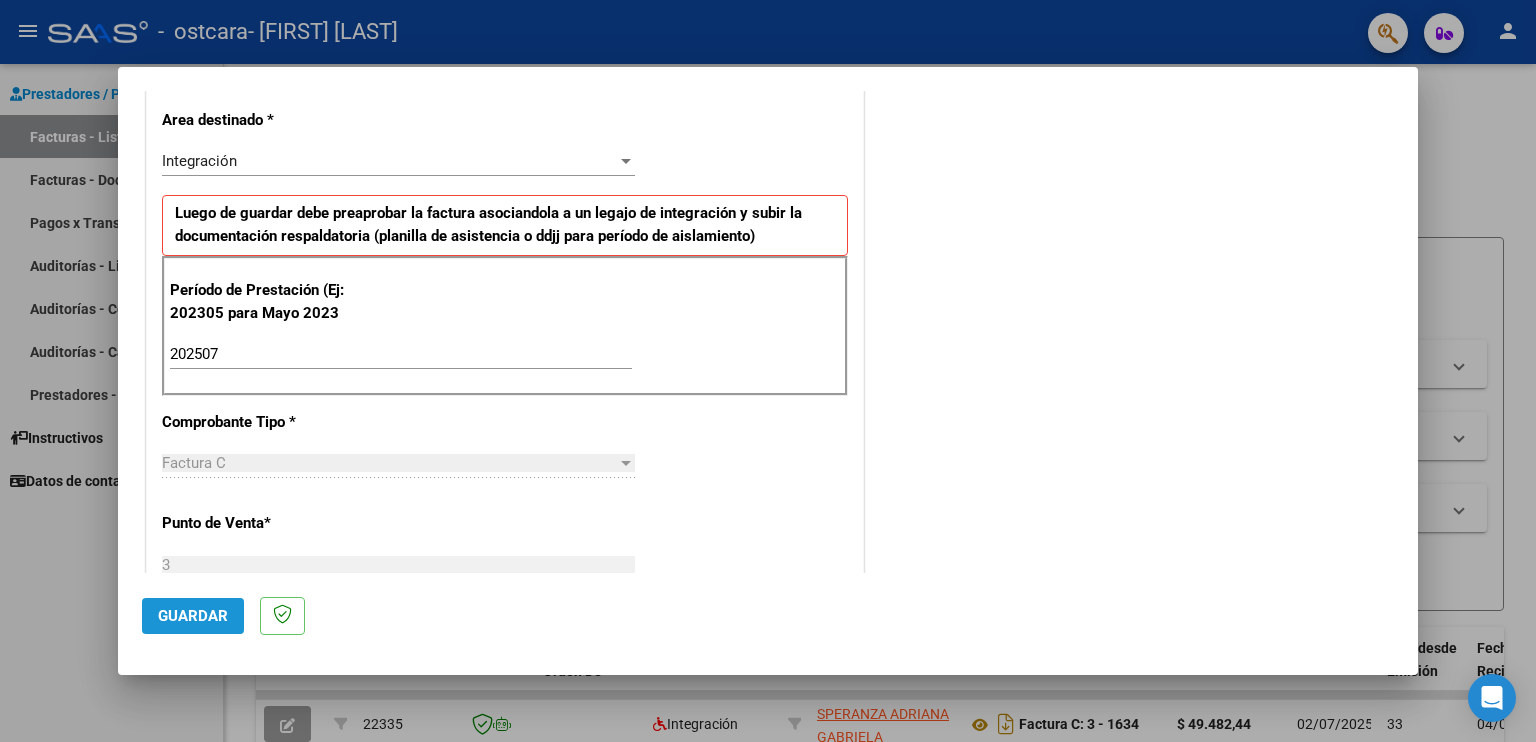 click on "Guardar" 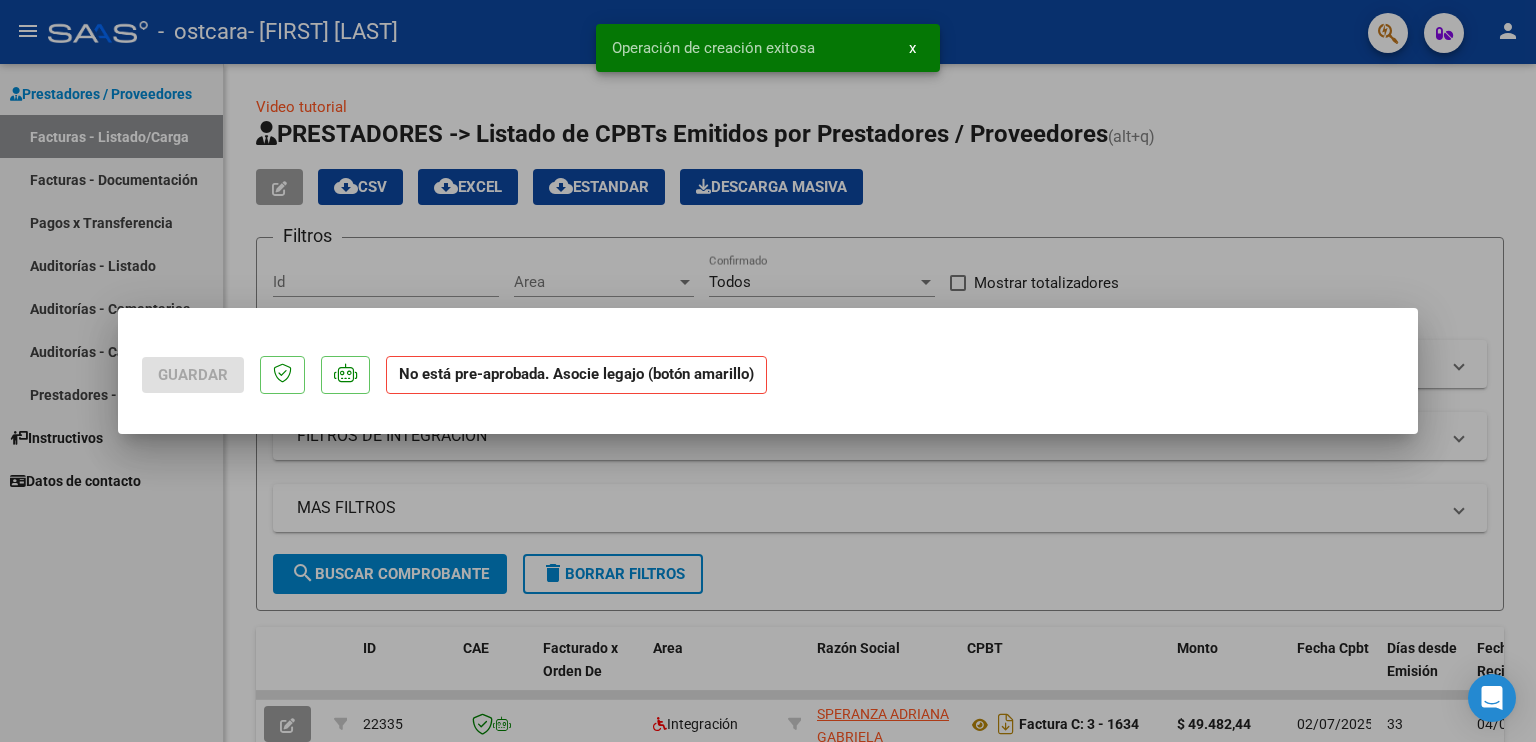 scroll, scrollTop: 0, scrollLeft: 0, axis: both 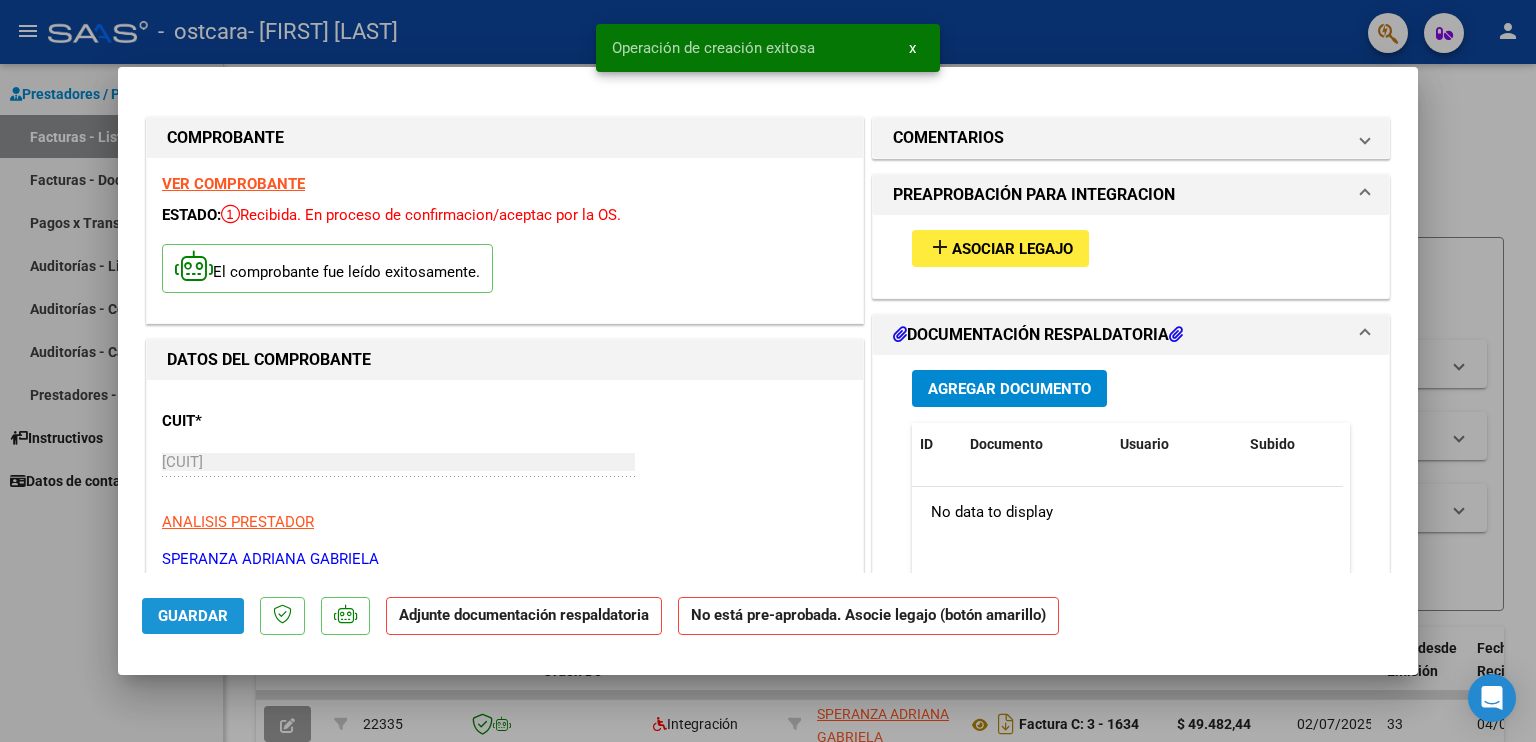 click on "Guardar" 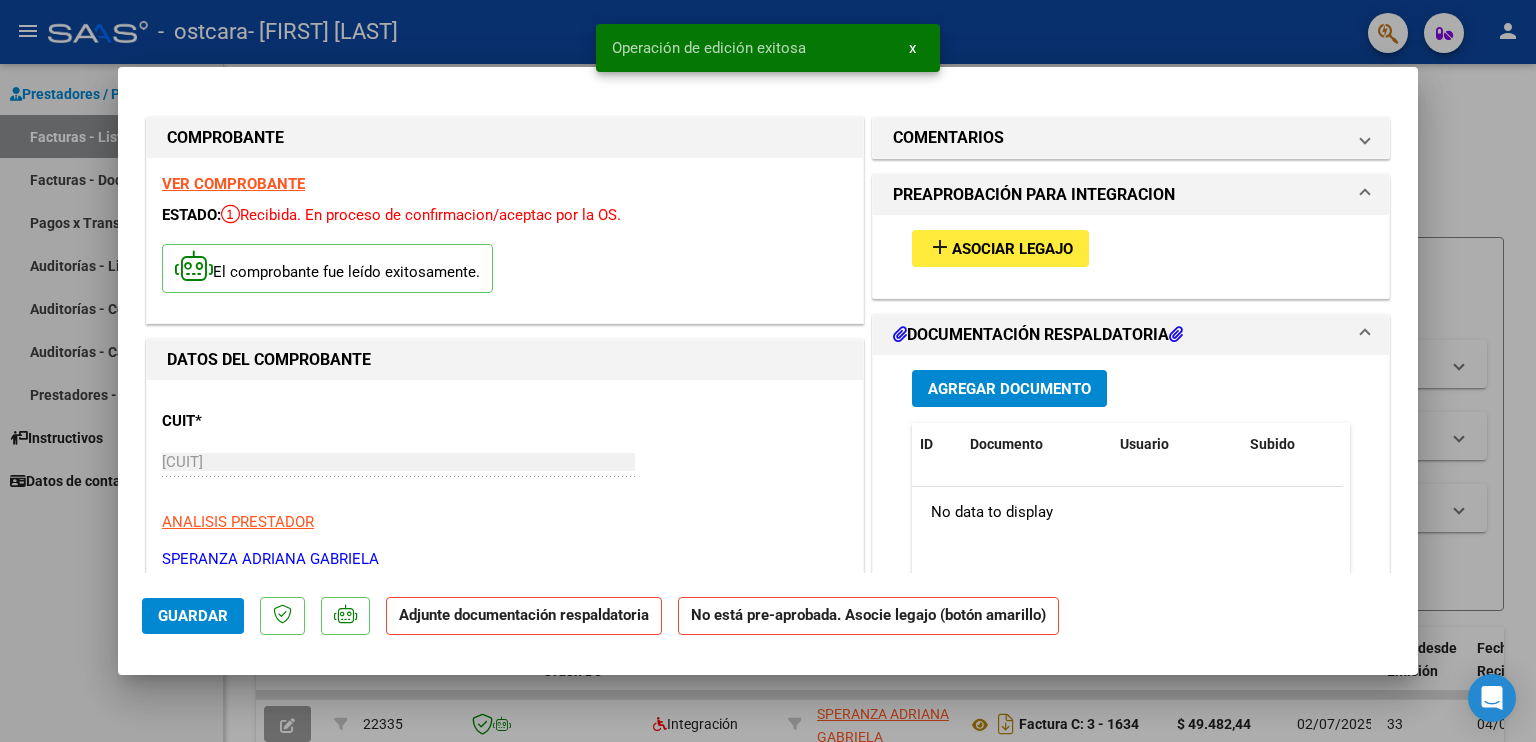 click on "add Asociar Legajo" at bounding box center (1000, 248) 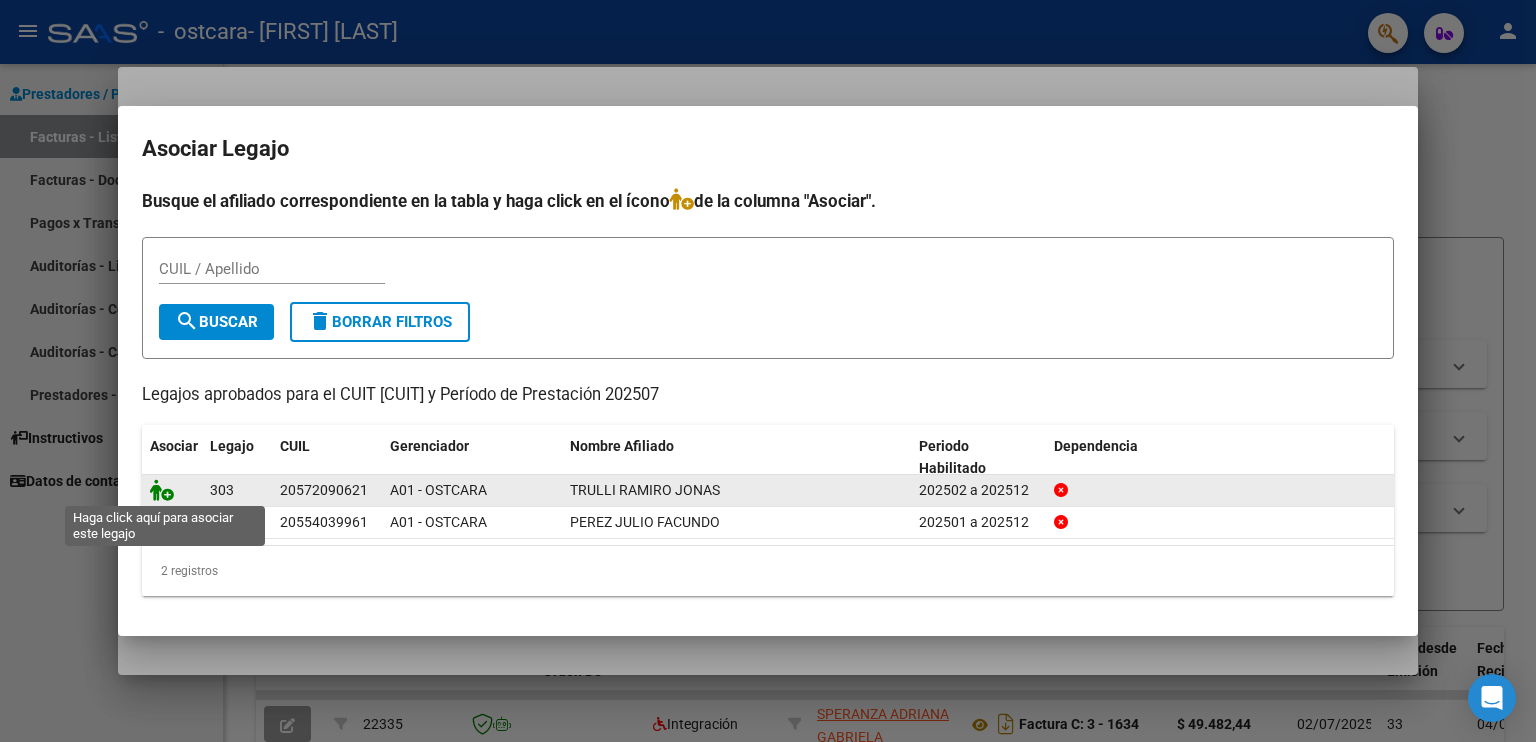 click 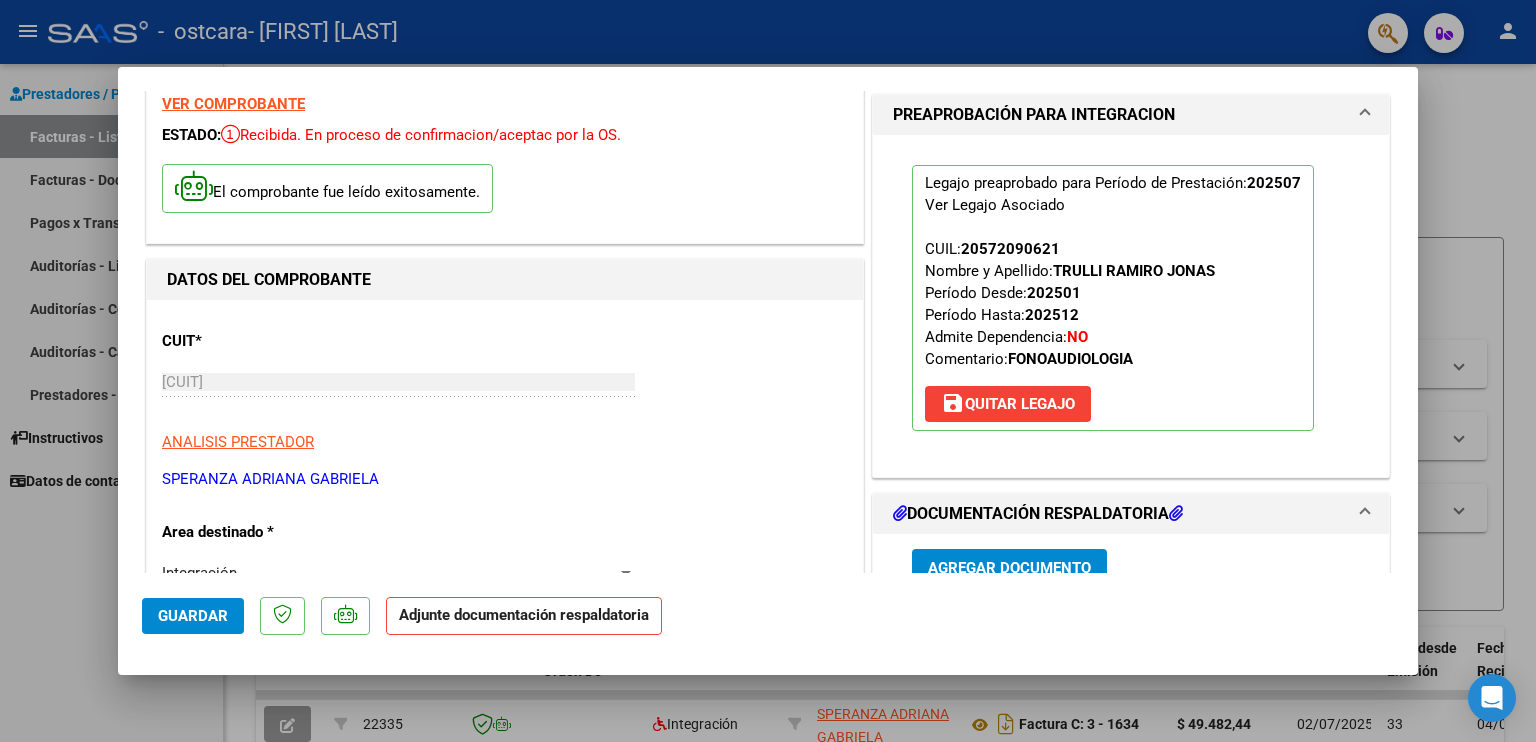 scroll, scrollTop: 120, scrollLeft: 0, axis: vertical 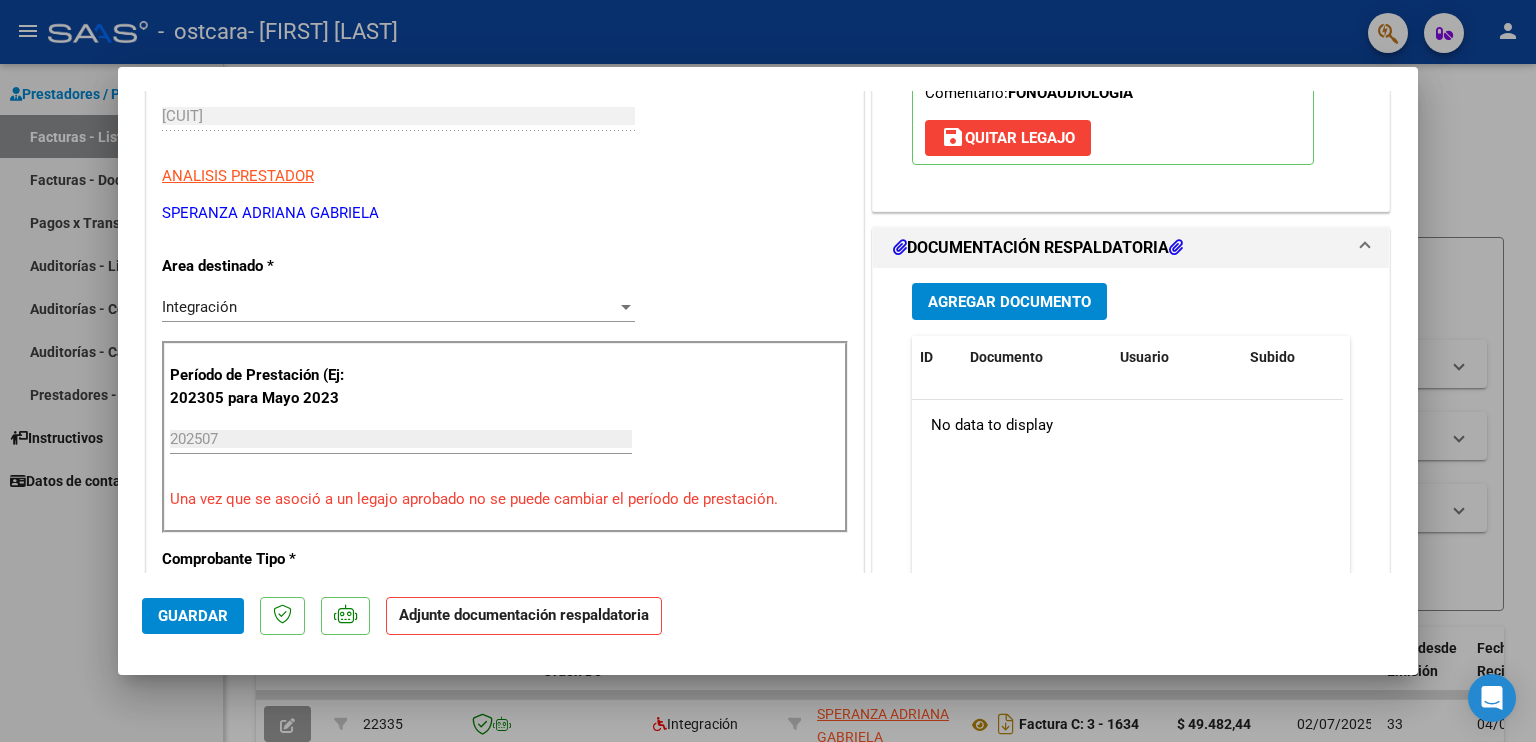 click on "Agregar Documento" at bounding box center [1009, 302] 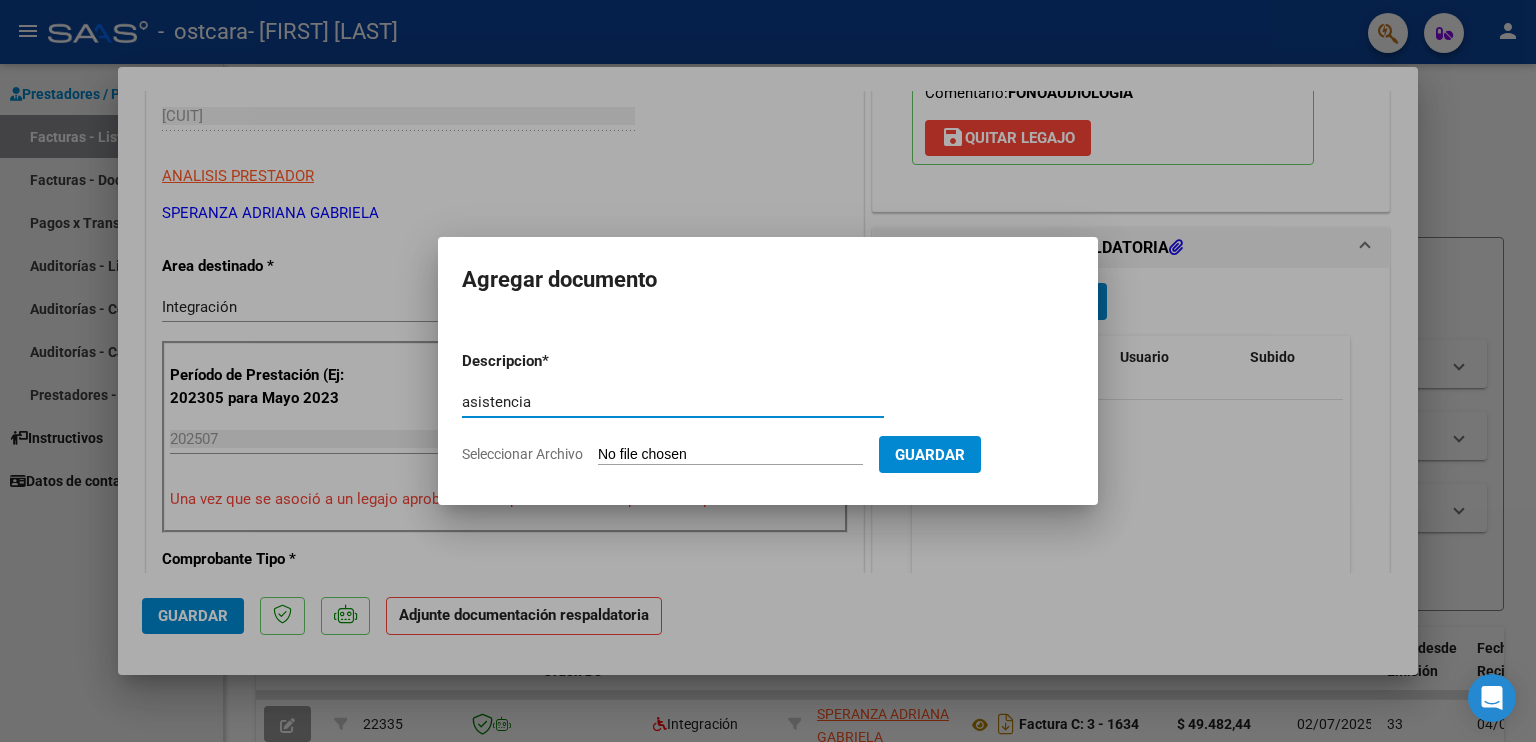 type on "asistencia" 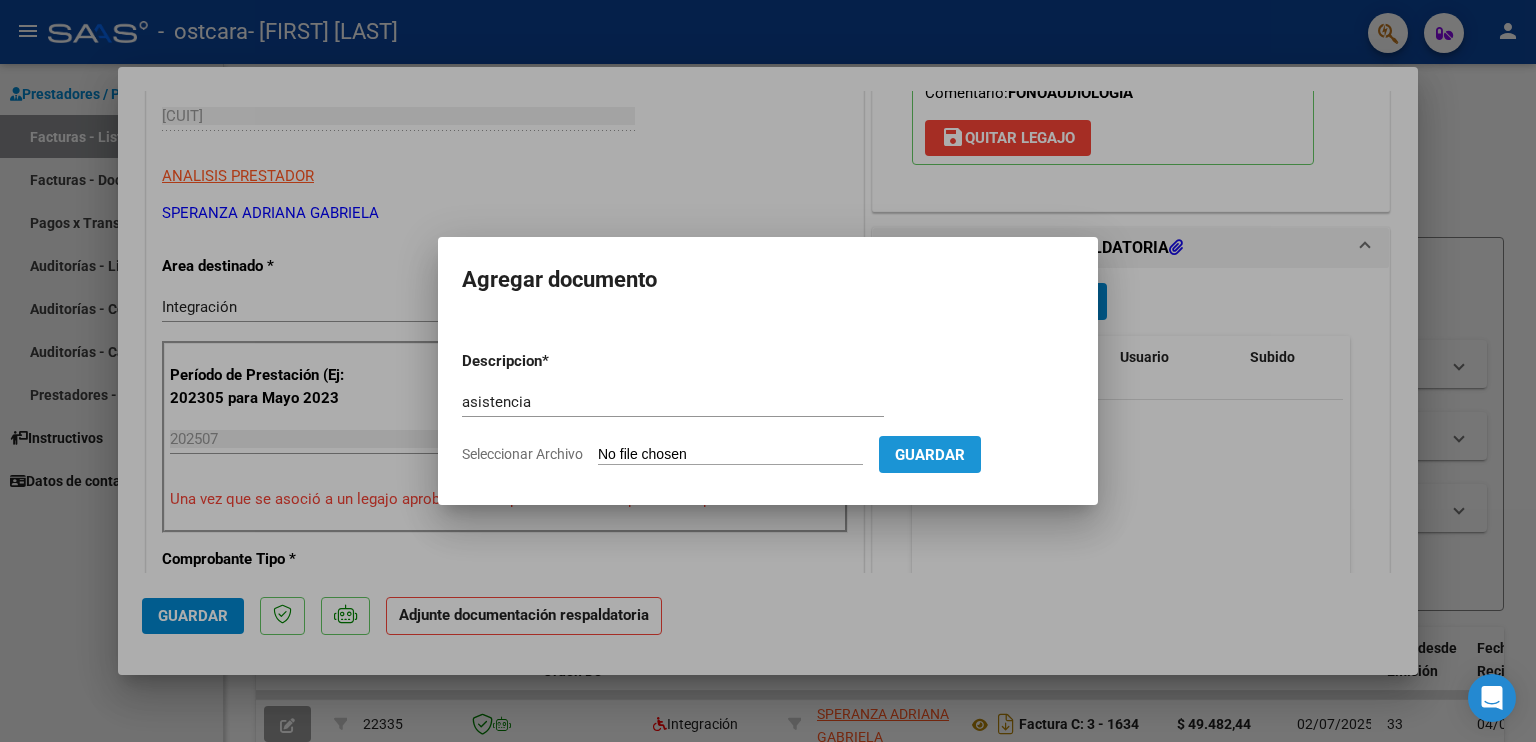 click on "Guardar" at bounding box center (930, 455) 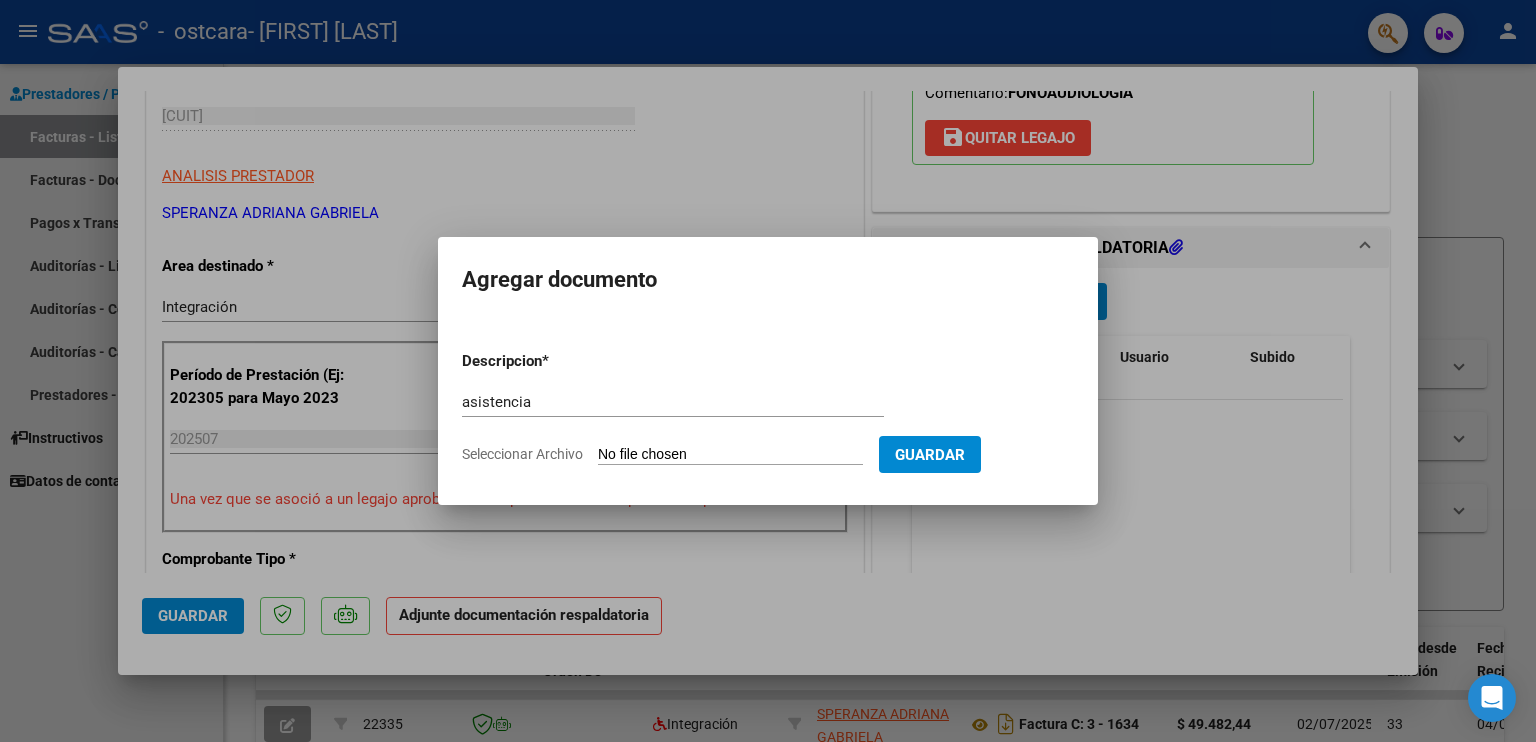 click on "Seleccionar Archivo" 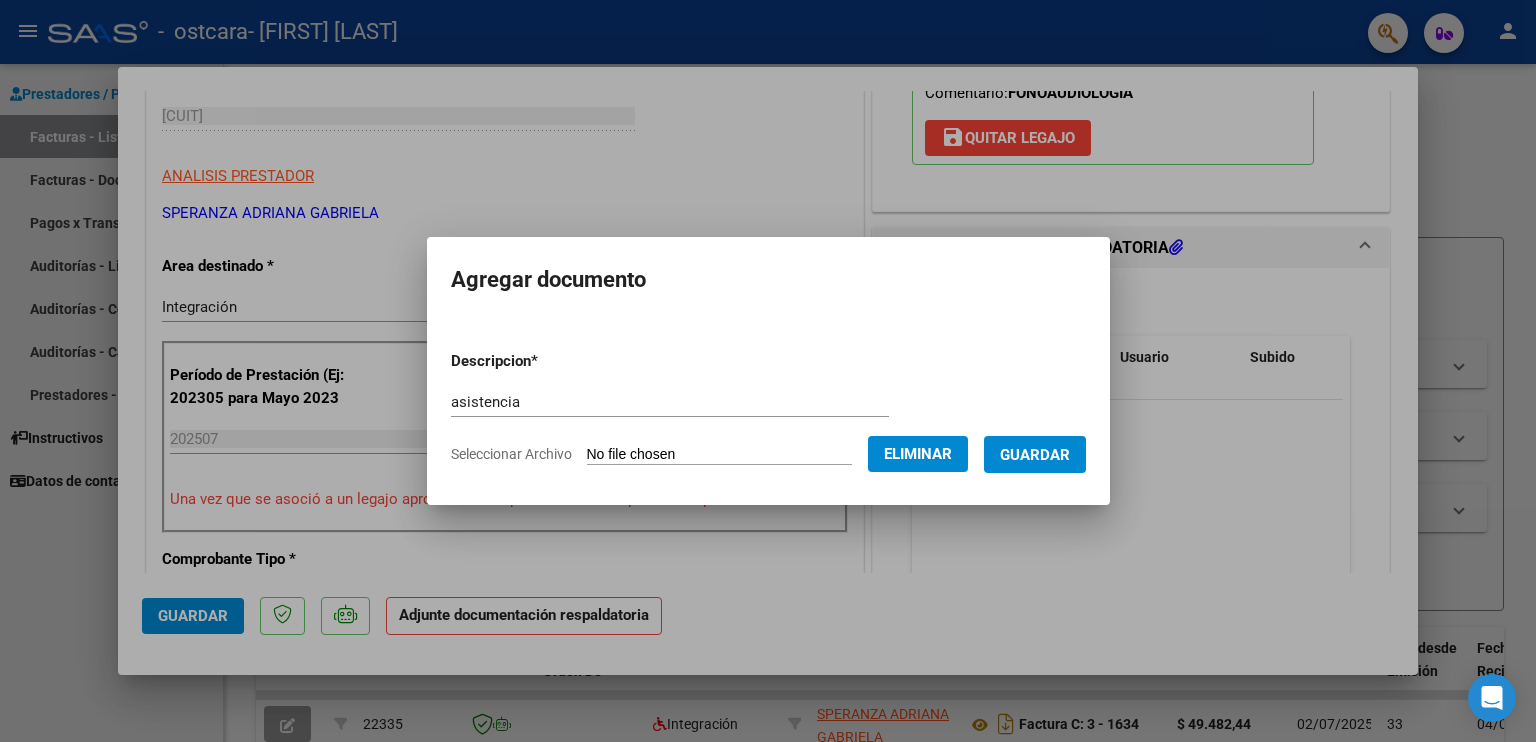 click on "Descripcion  *   asistencia Escriba aquí una descripcion  Seleccionar Archivo Eliminar Guardar" at bounding box center (768, 408) 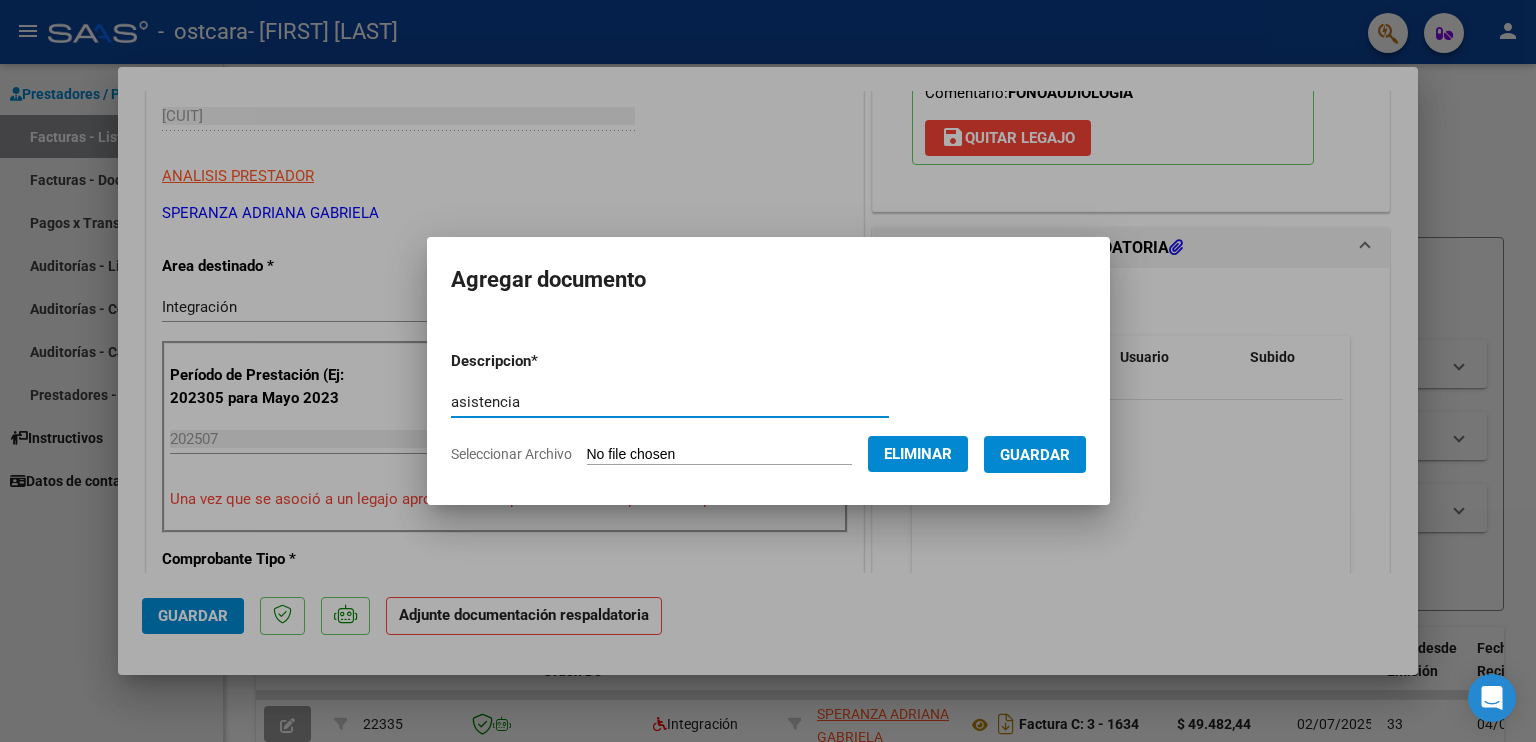 click on "asistencia" at bounding box center (670, 402) 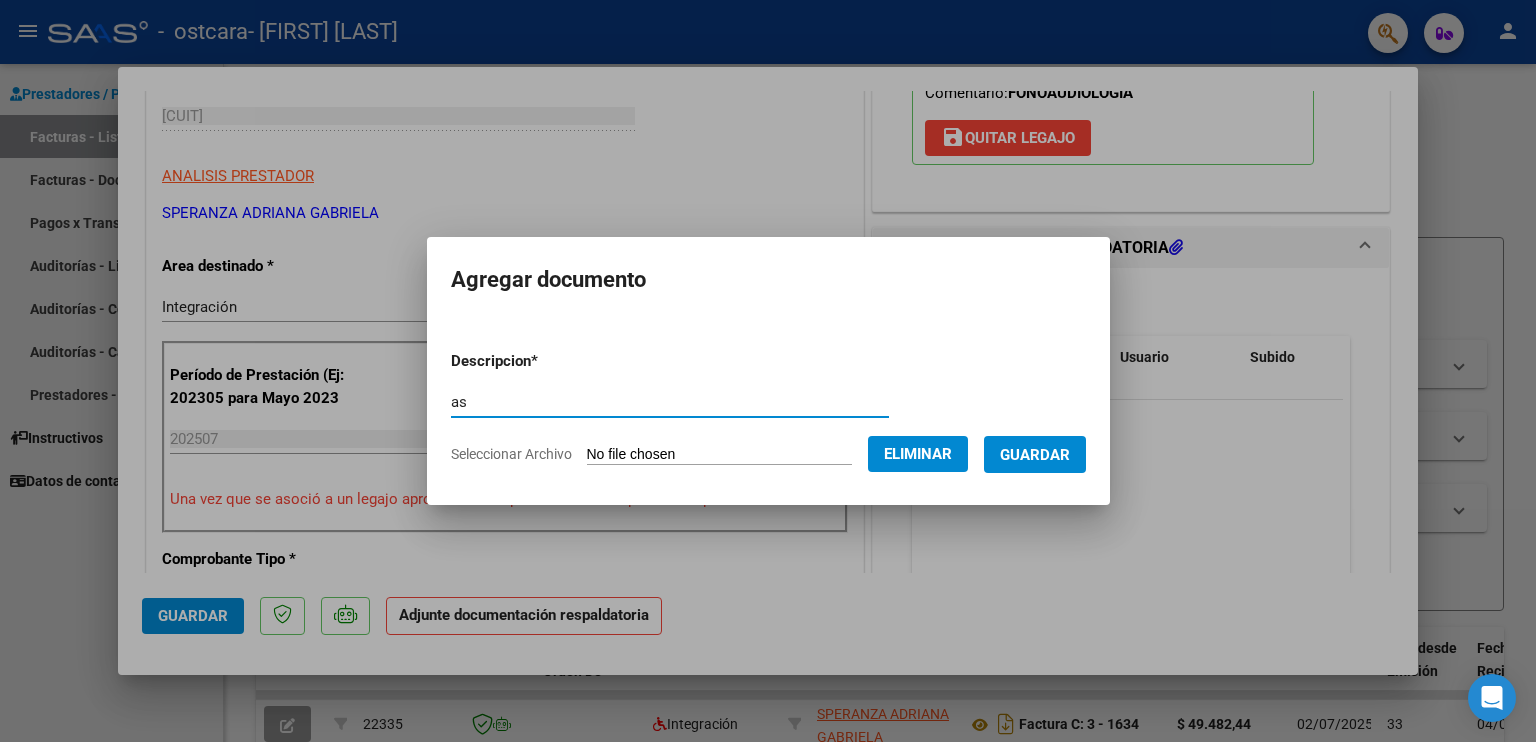 type on "a" 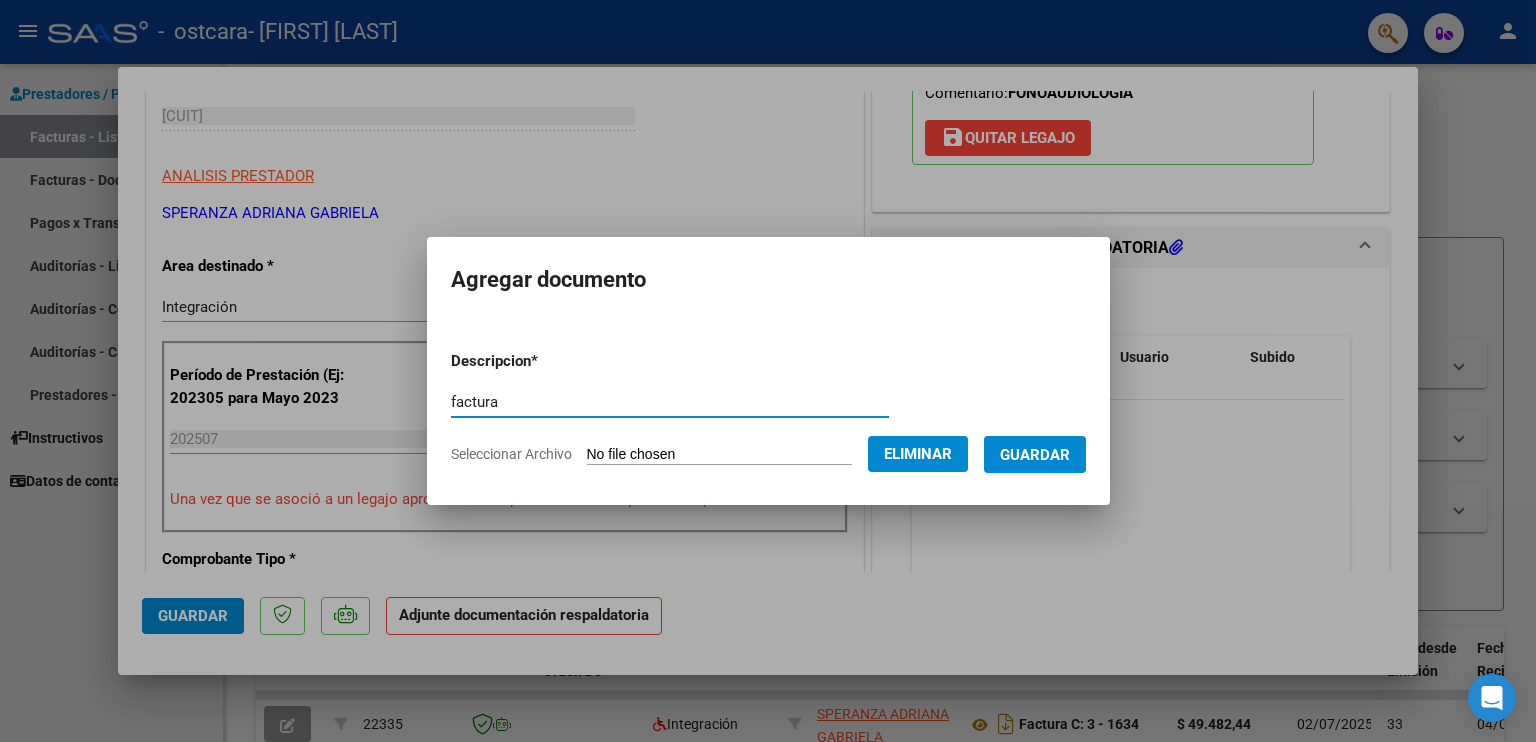 type on "factura" 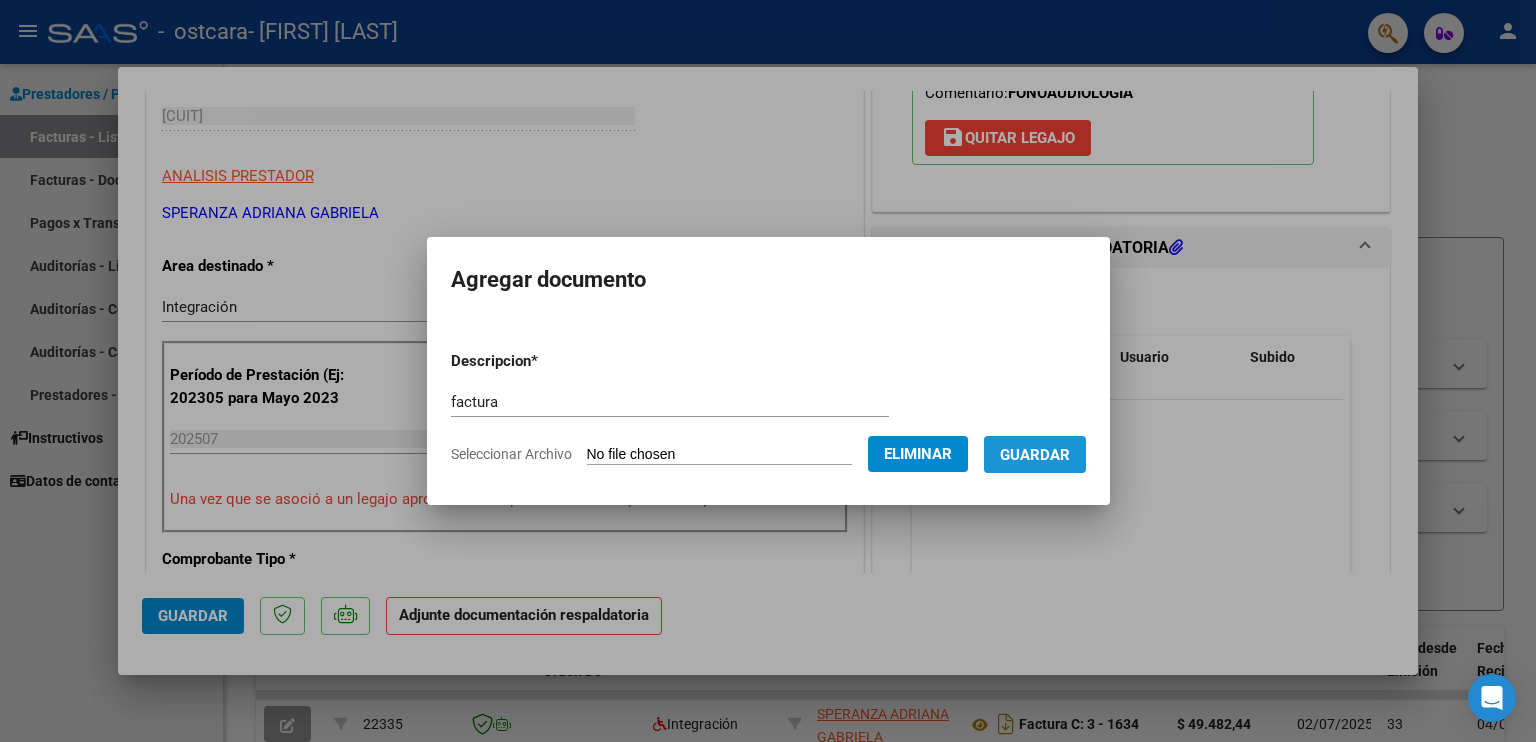 click on "Guardar" at bounding box center (1035, 455) 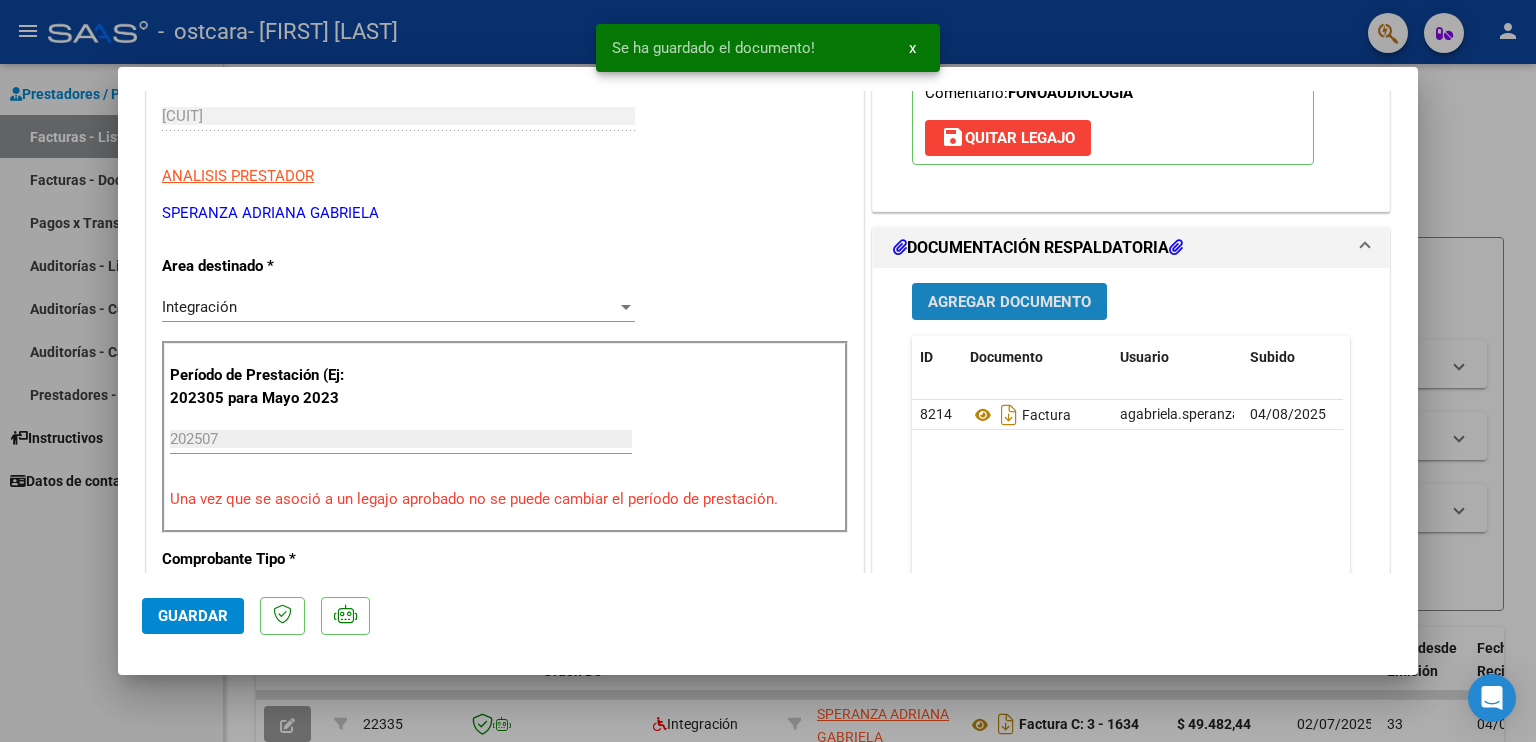 click on "Agregar Documento" at bounding box center [1009, 302] 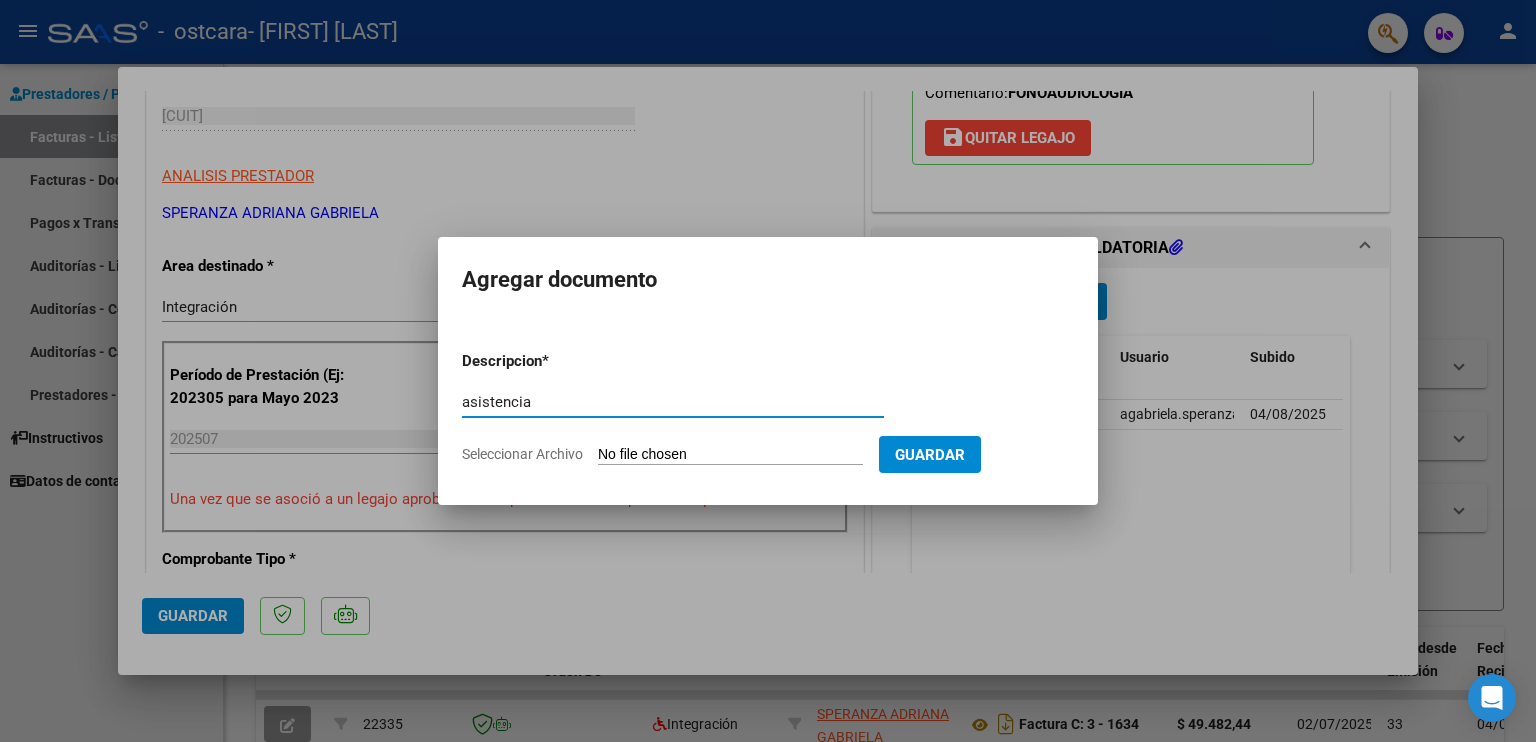 type on "asistencia" 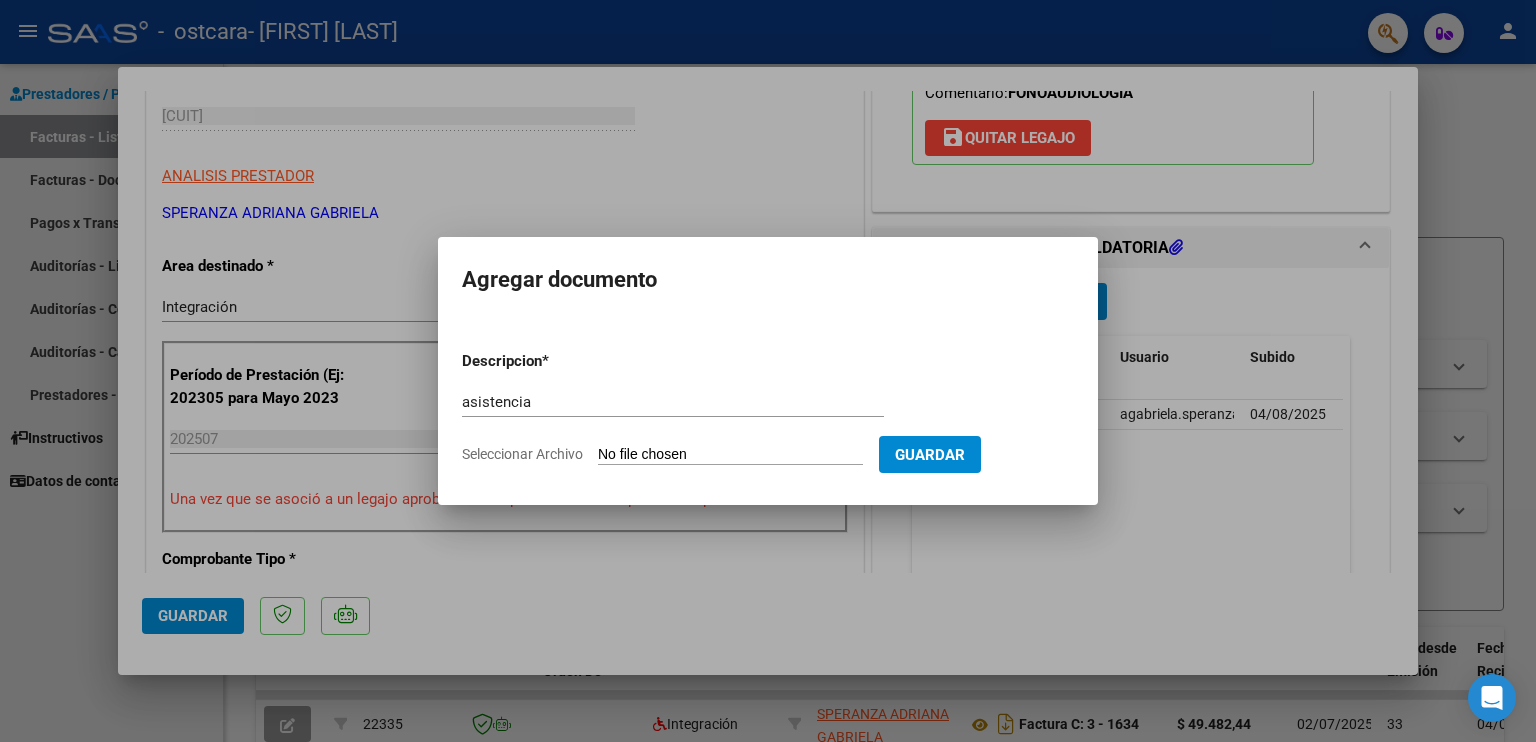 click on "Seleccionar Archivo" 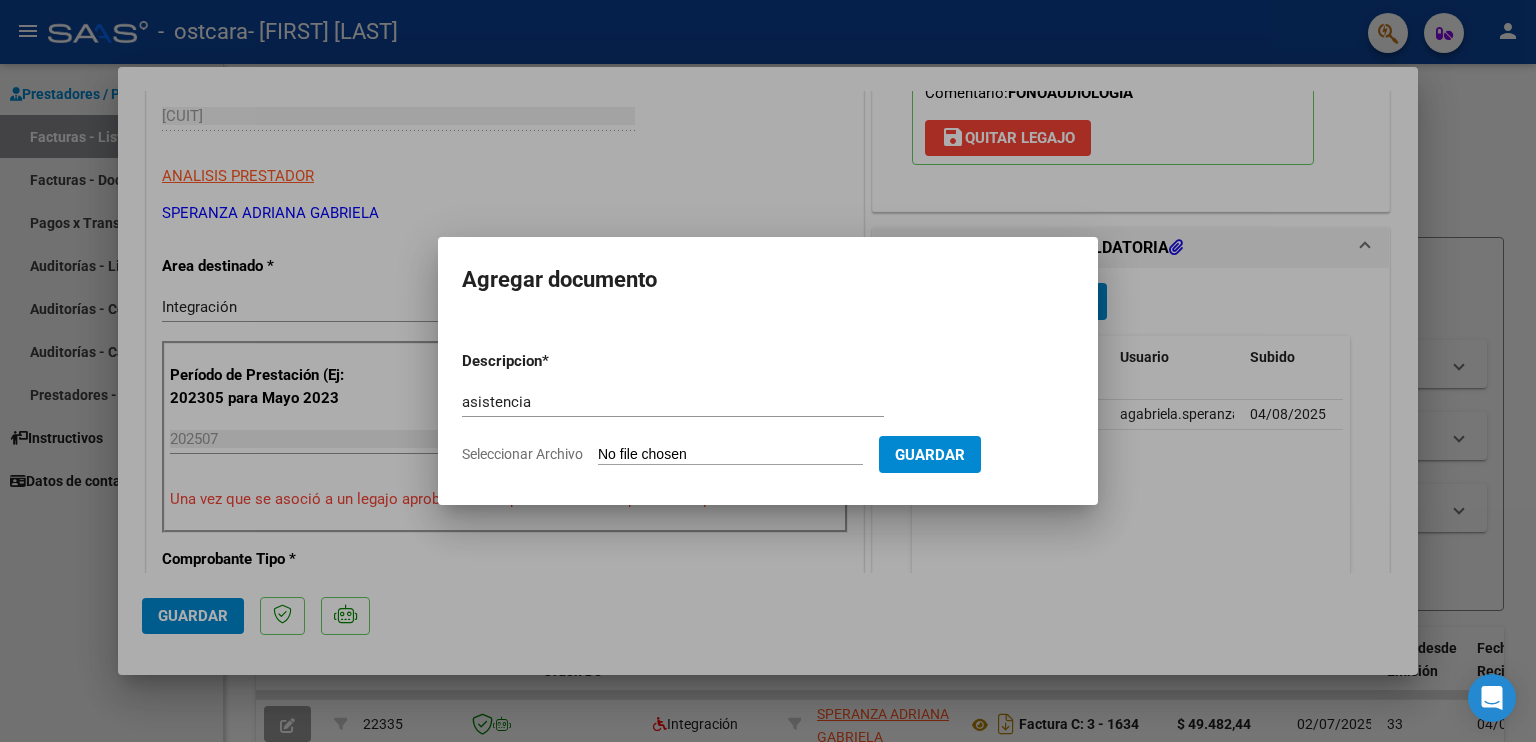 type on "C:\fakepath\RAMIRO TRULLI ASISTENCIAJULIO25 (11).pdf" 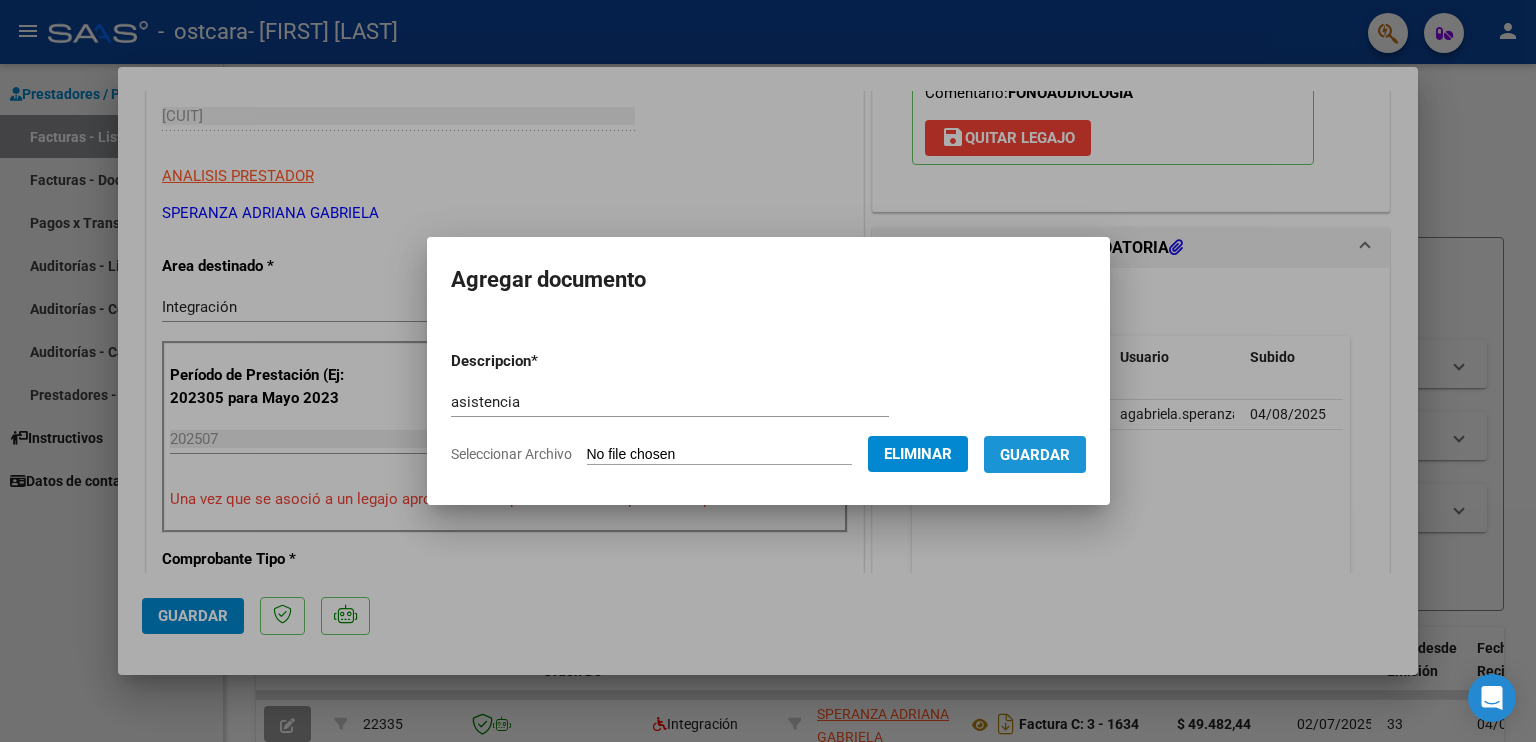 click on "Guardar" at bounding box center (1035, 455) 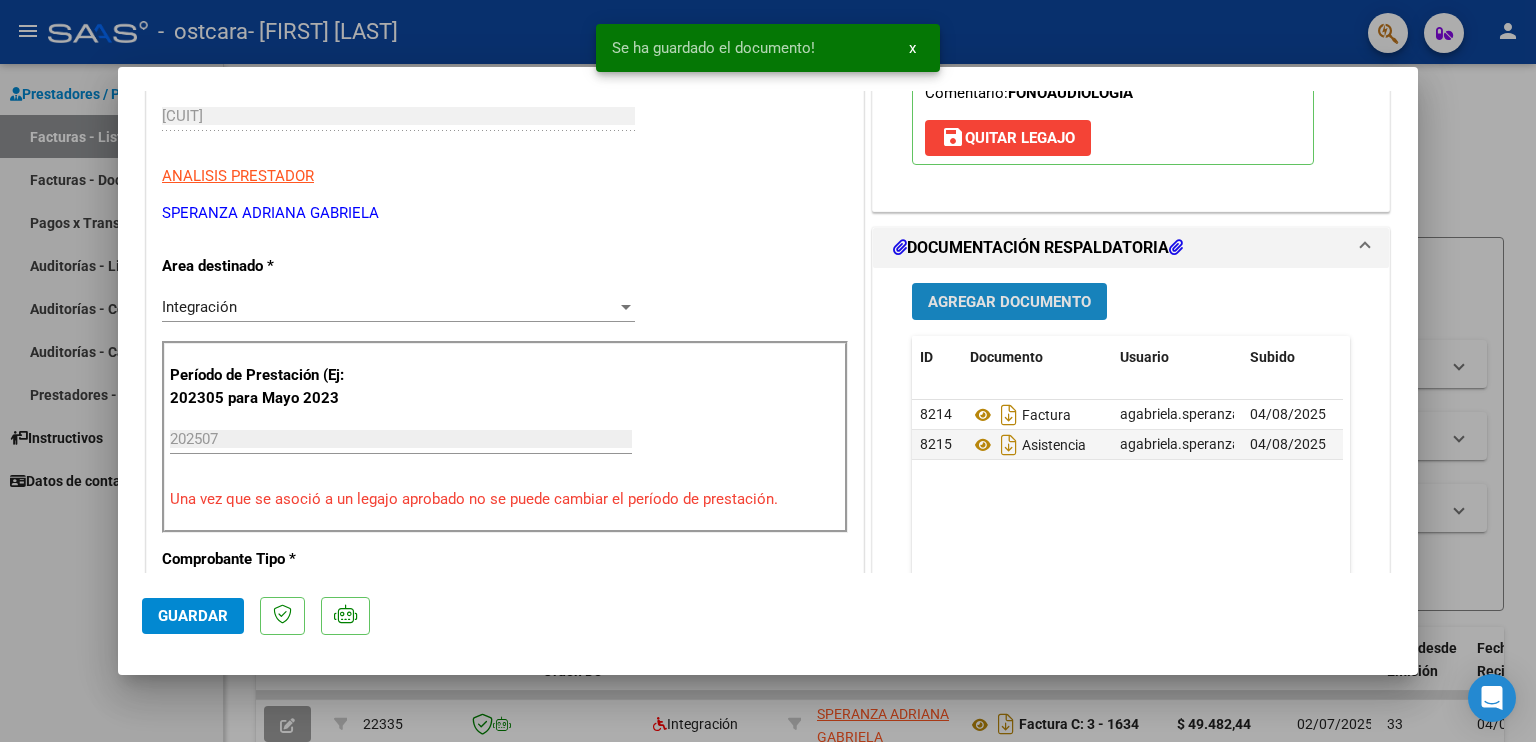 click on "Agregar Documento" at bounding box center [1009, 302] 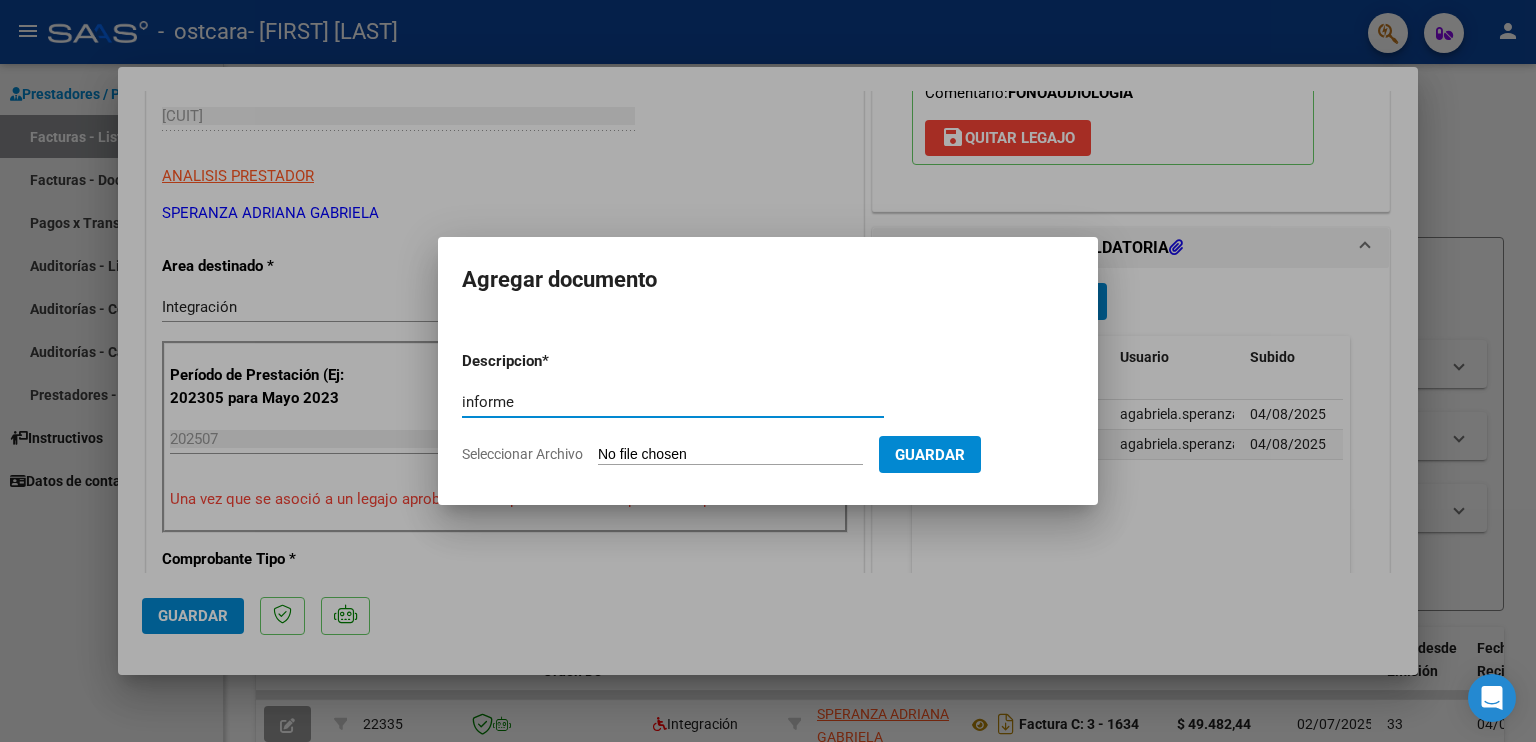 type on "informe" 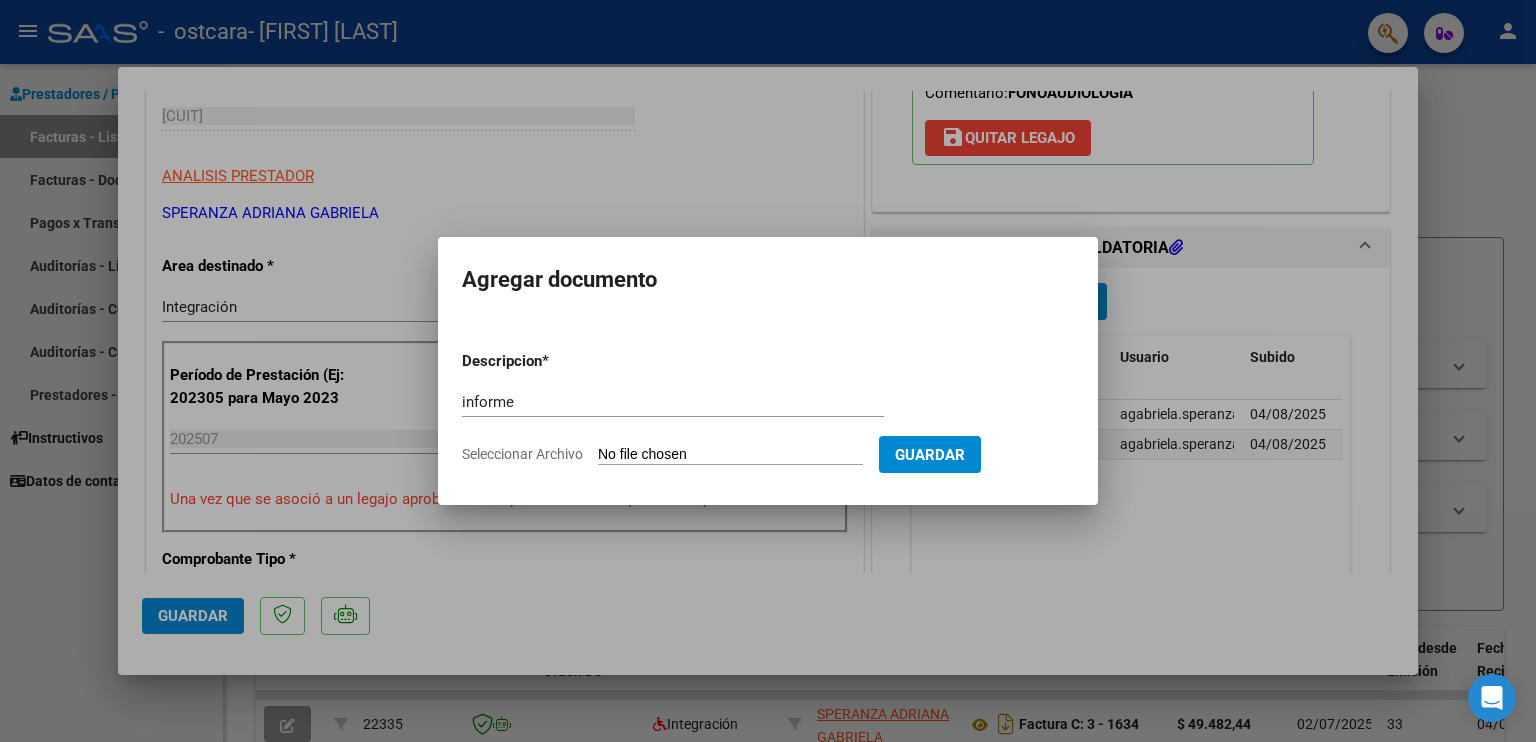 click on "Seleccionar Archivo" 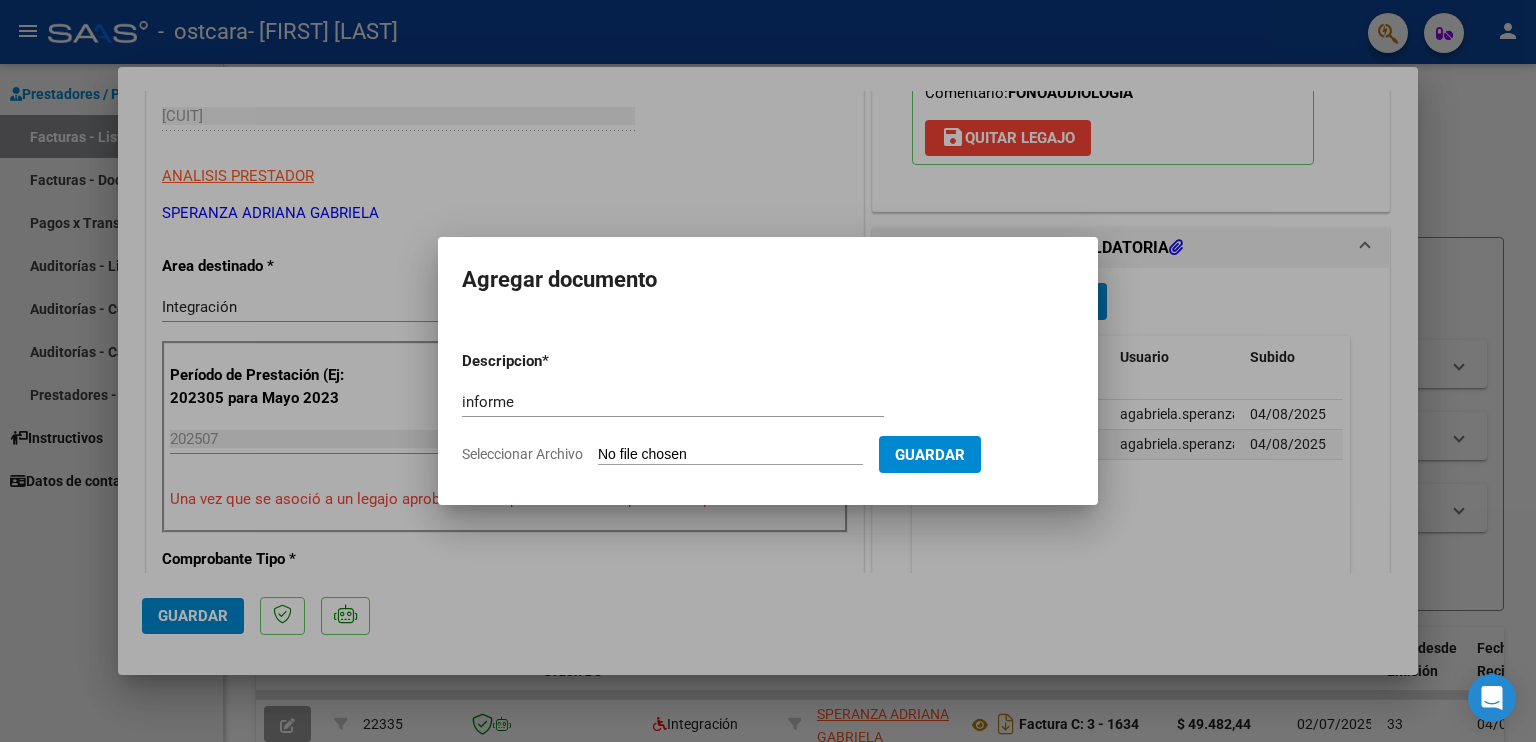 type on "C:\fakepath\Info Ramiro Trulli Julio2025.pdf" 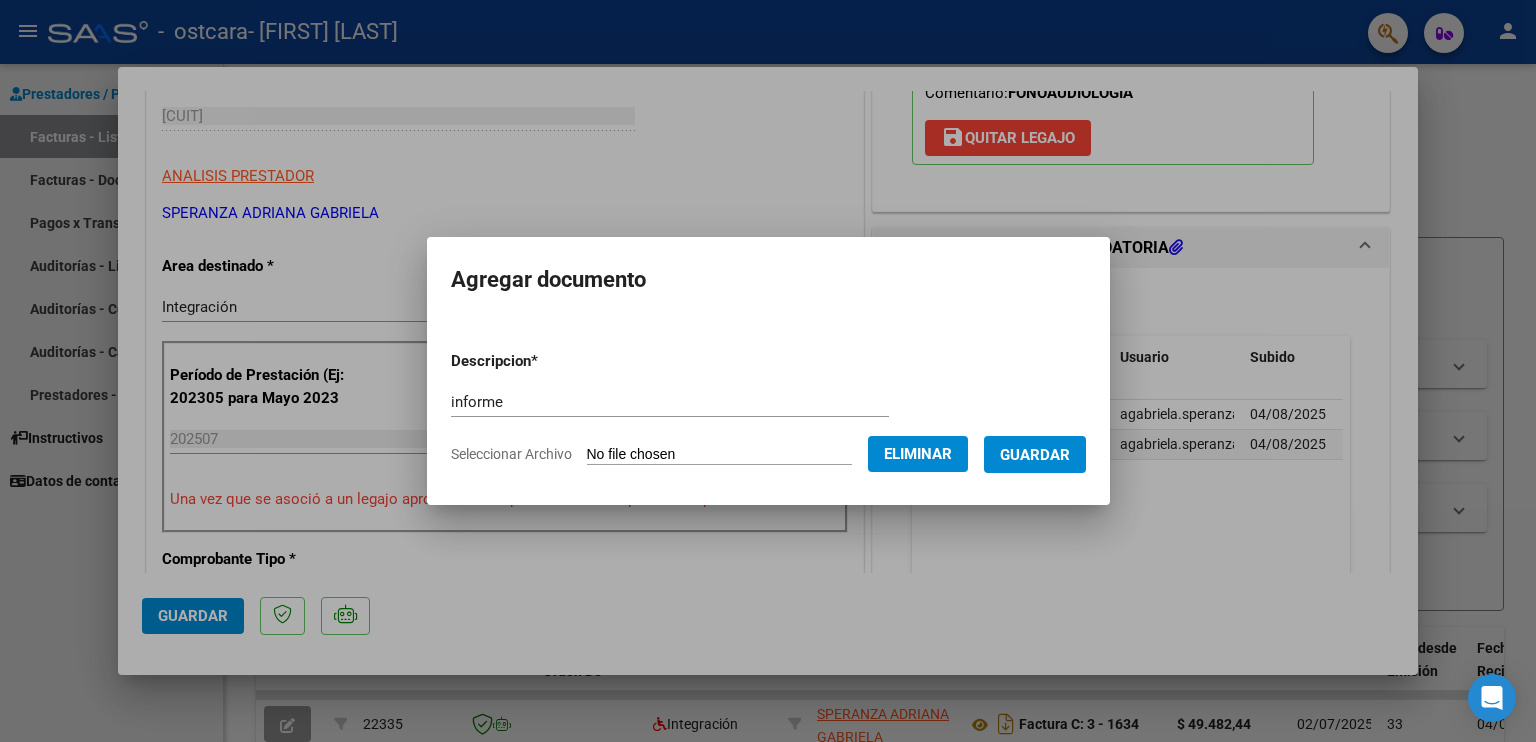click on "Guardar" at bounding box center [1035, 455] 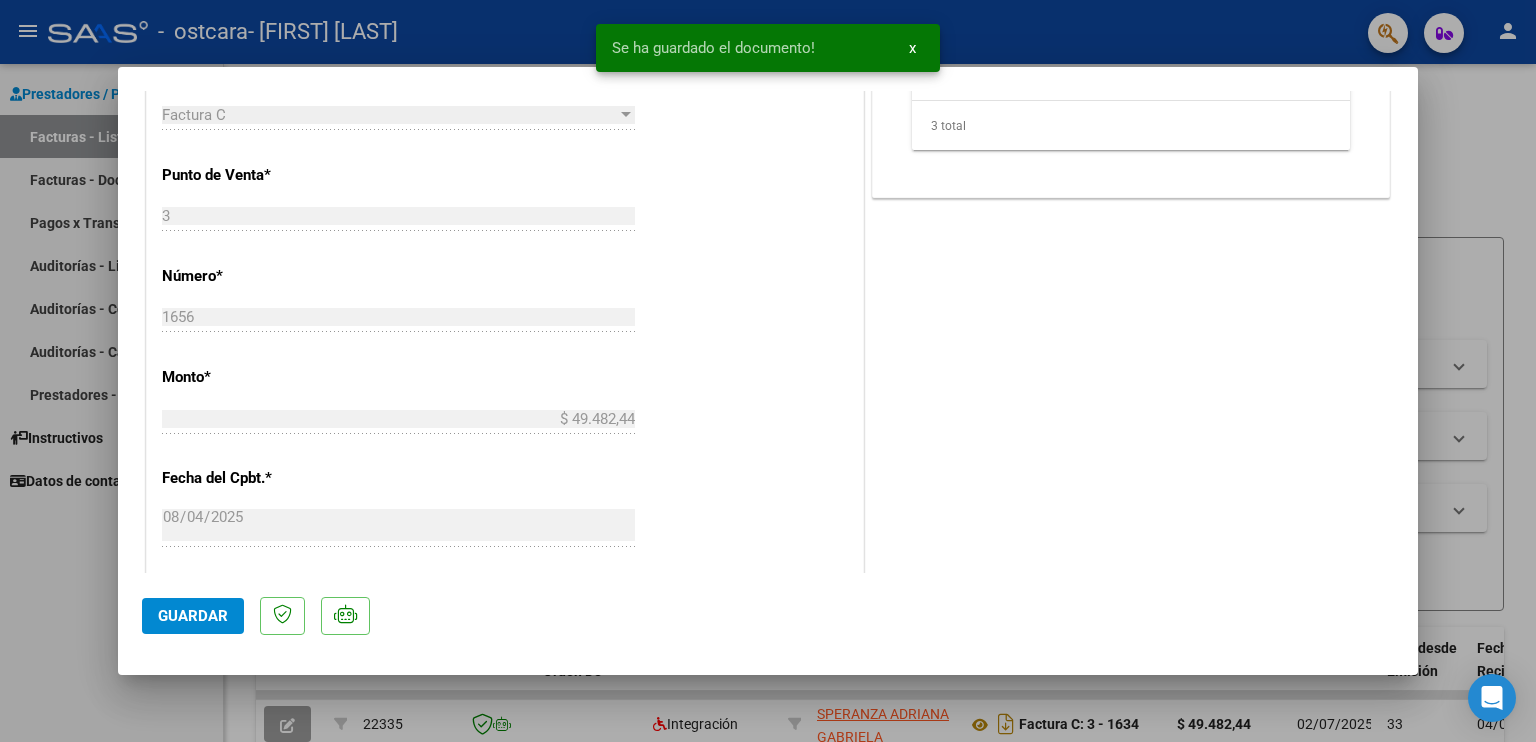 scroll, scrollTop: 866, scrollLeft: 0, axis: vertical 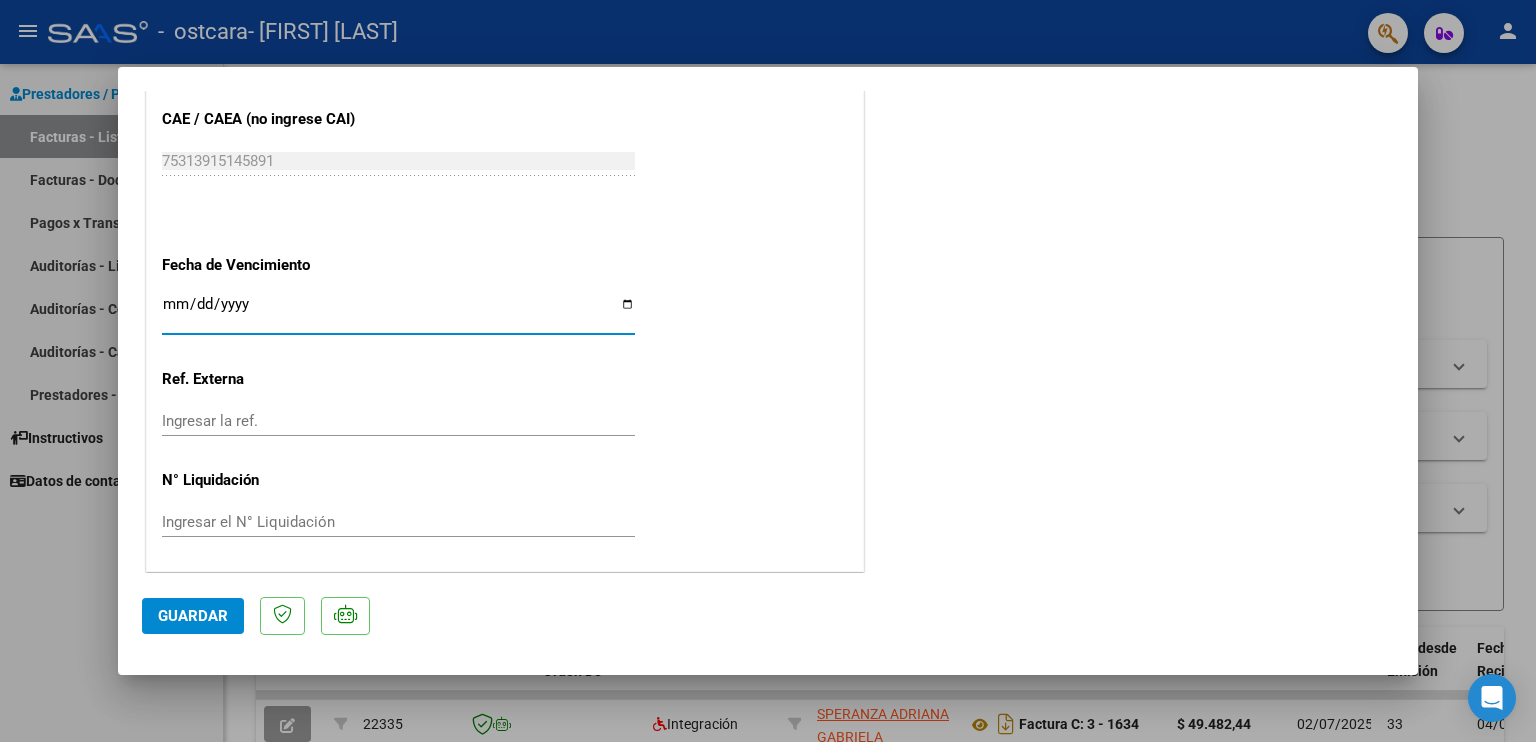 click on "Ingresar la fecha" at bounding box center [398, 312] 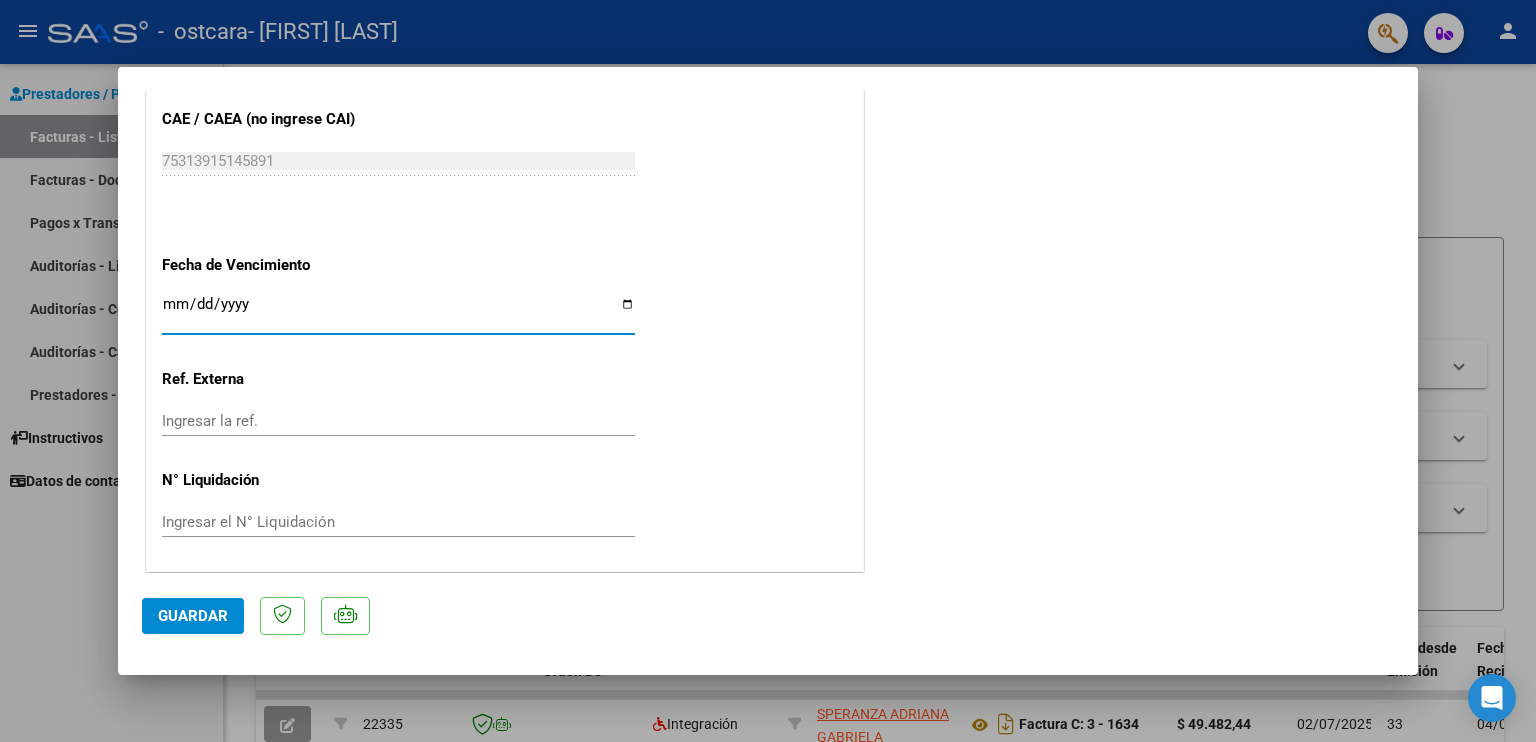click on "Ingresar la fecha" at bounding box center [398, 312] 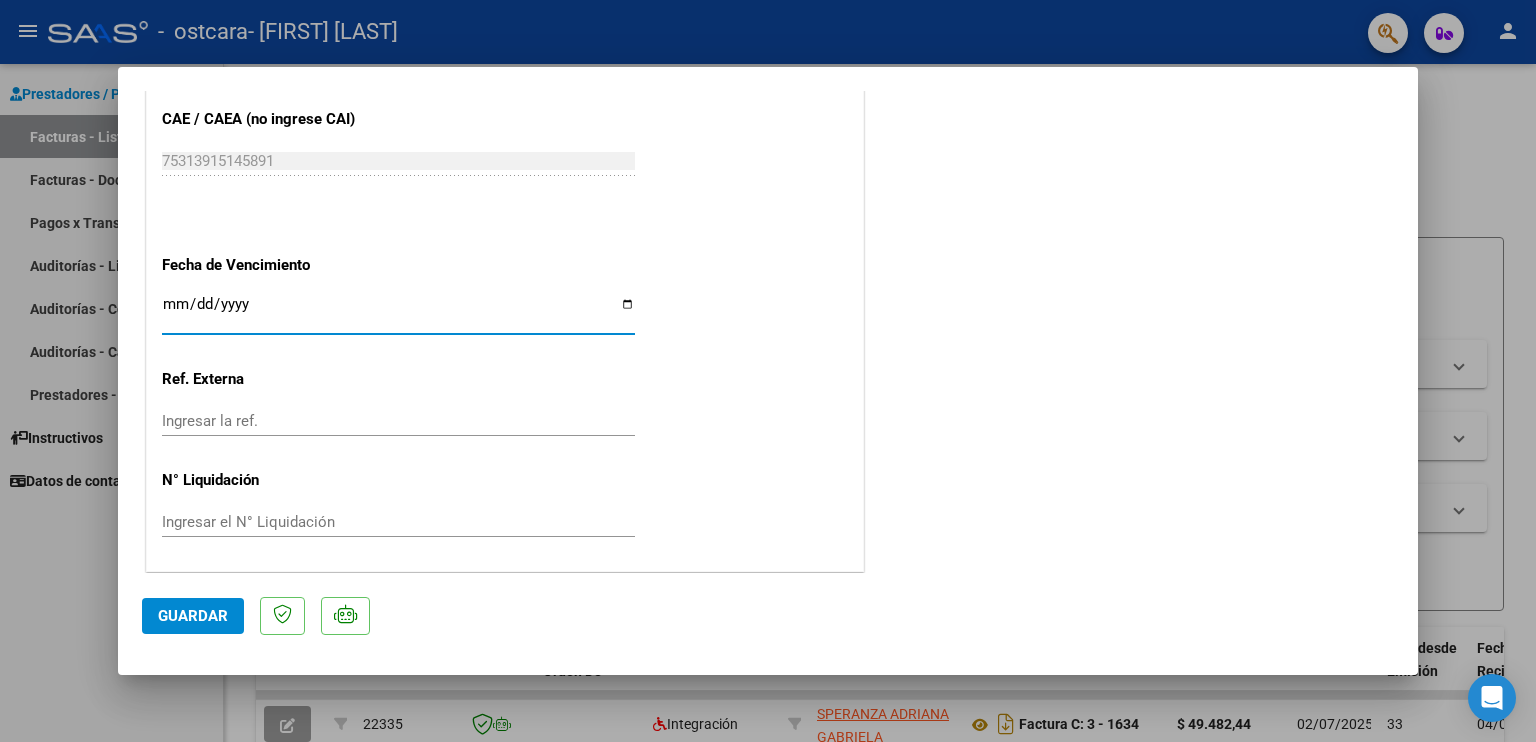 type on "2025-08-14" 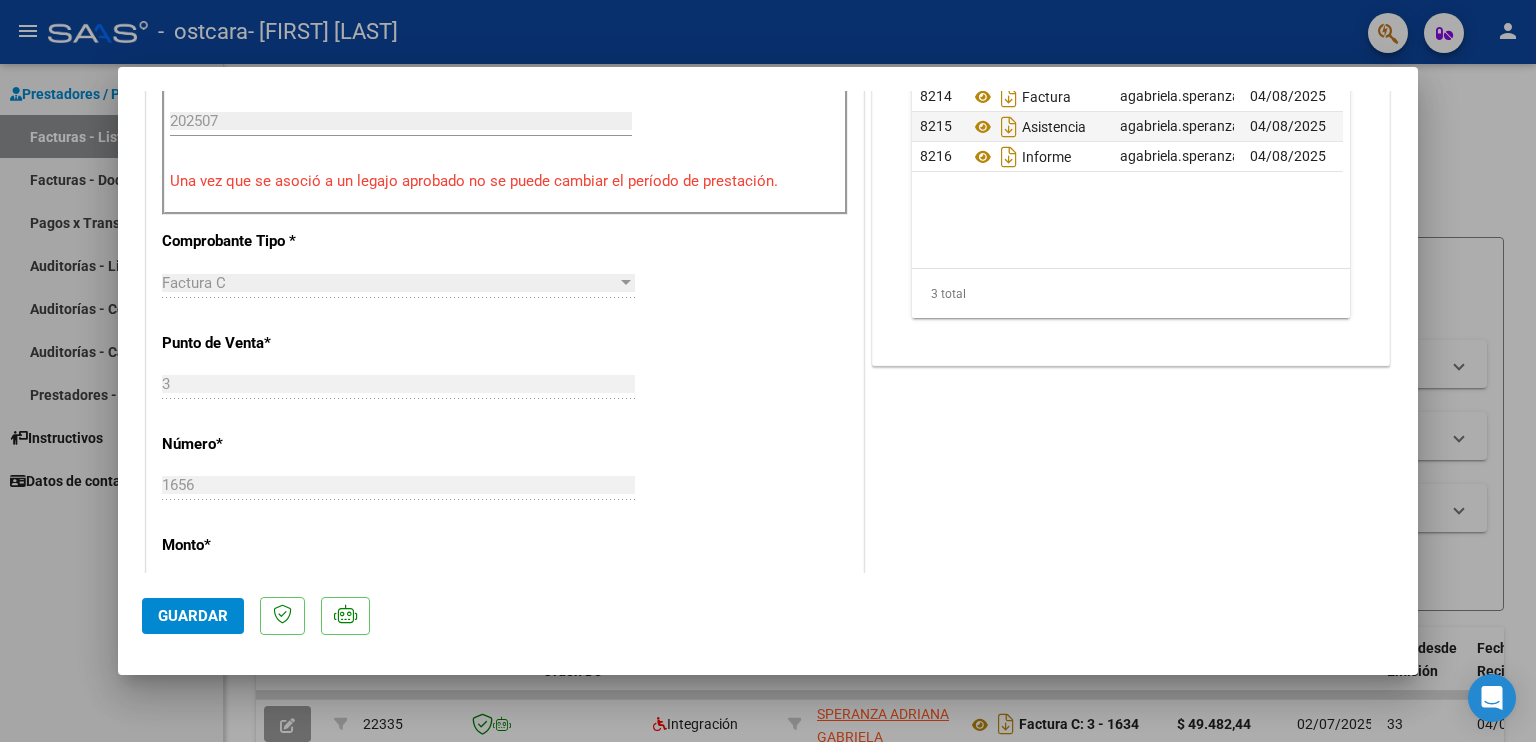scroll, scrollTop: 625, scrollLeft: 0, axis: vertical 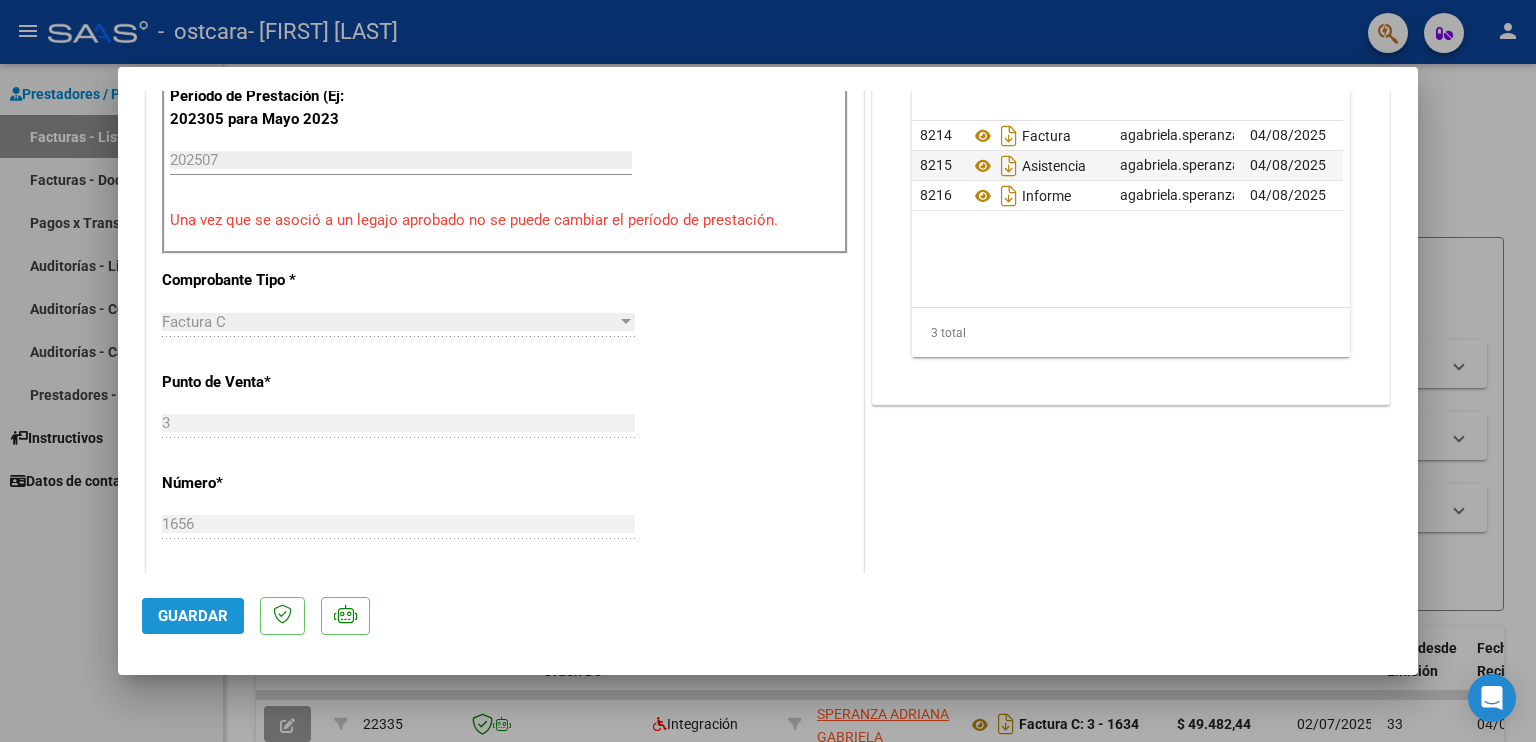click on "Guardar" 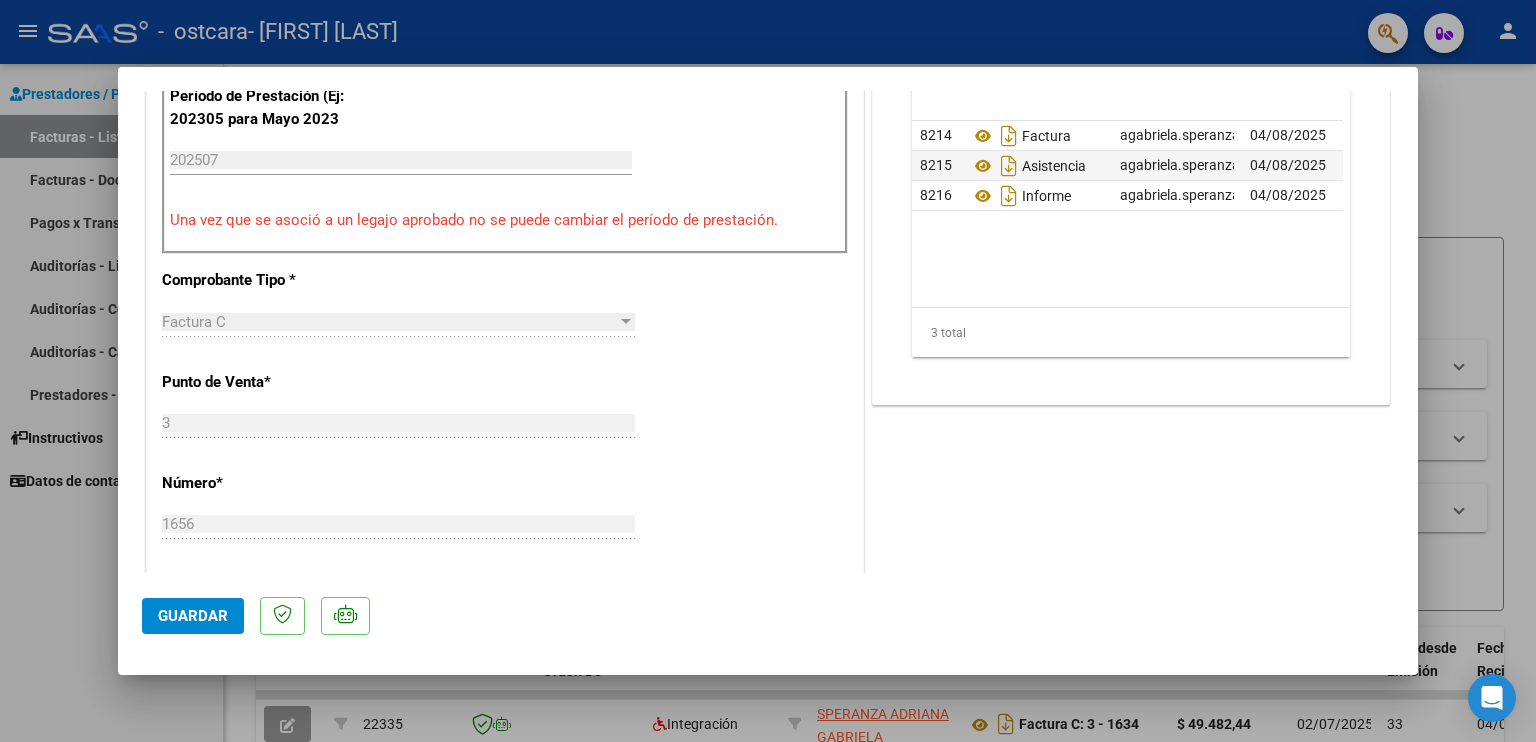 click at bounding box center [768, 371] 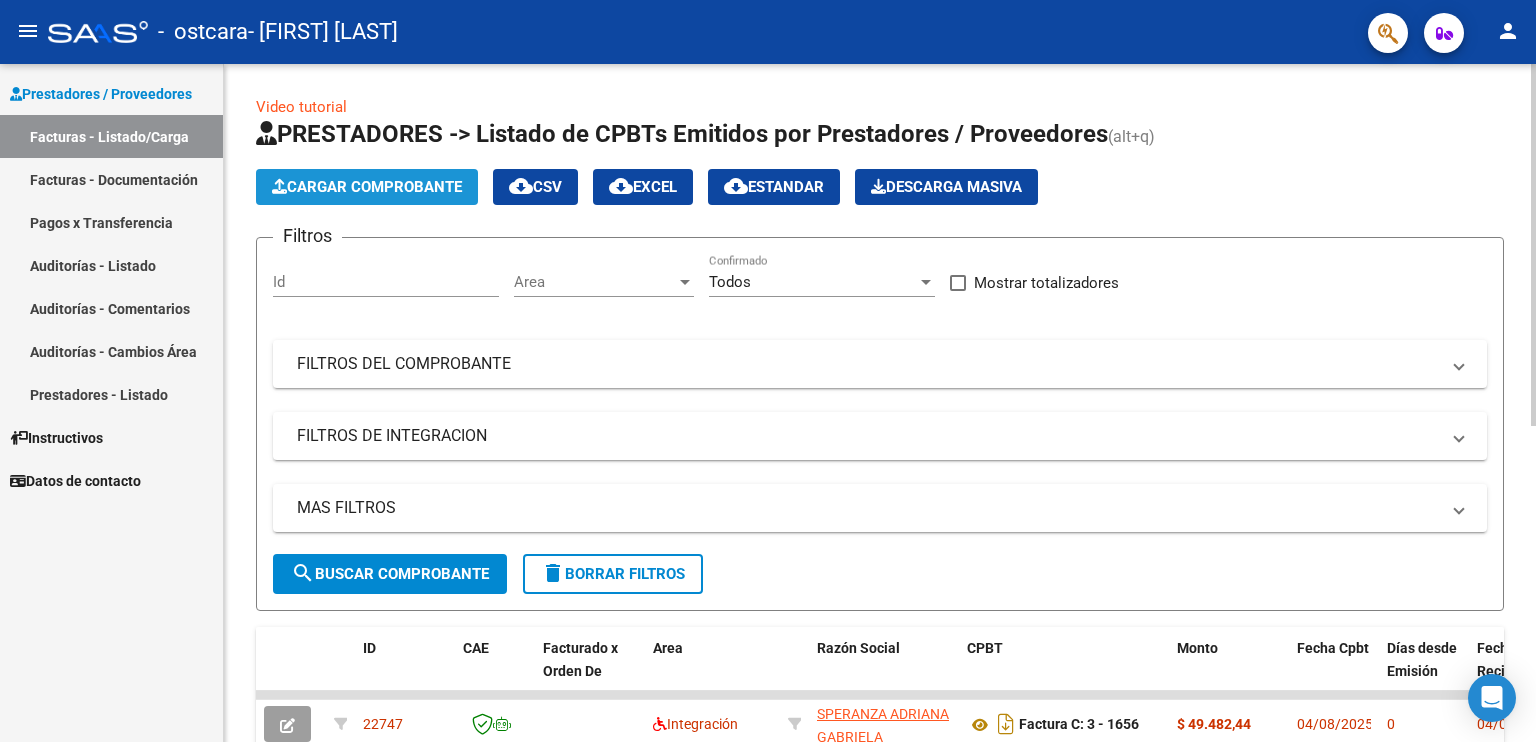 click on "Cargar Comprobante" 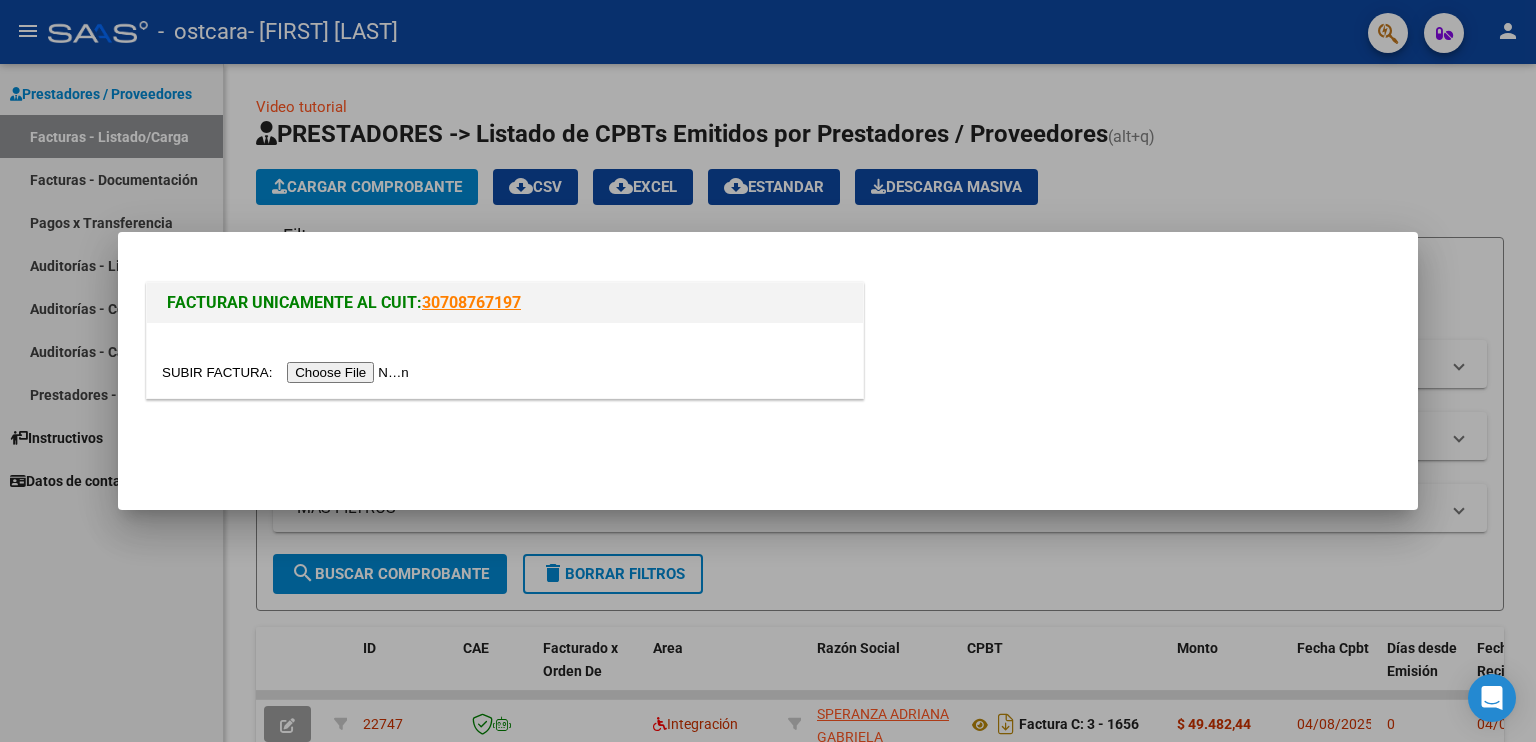 click at bounding box center (288, 372) 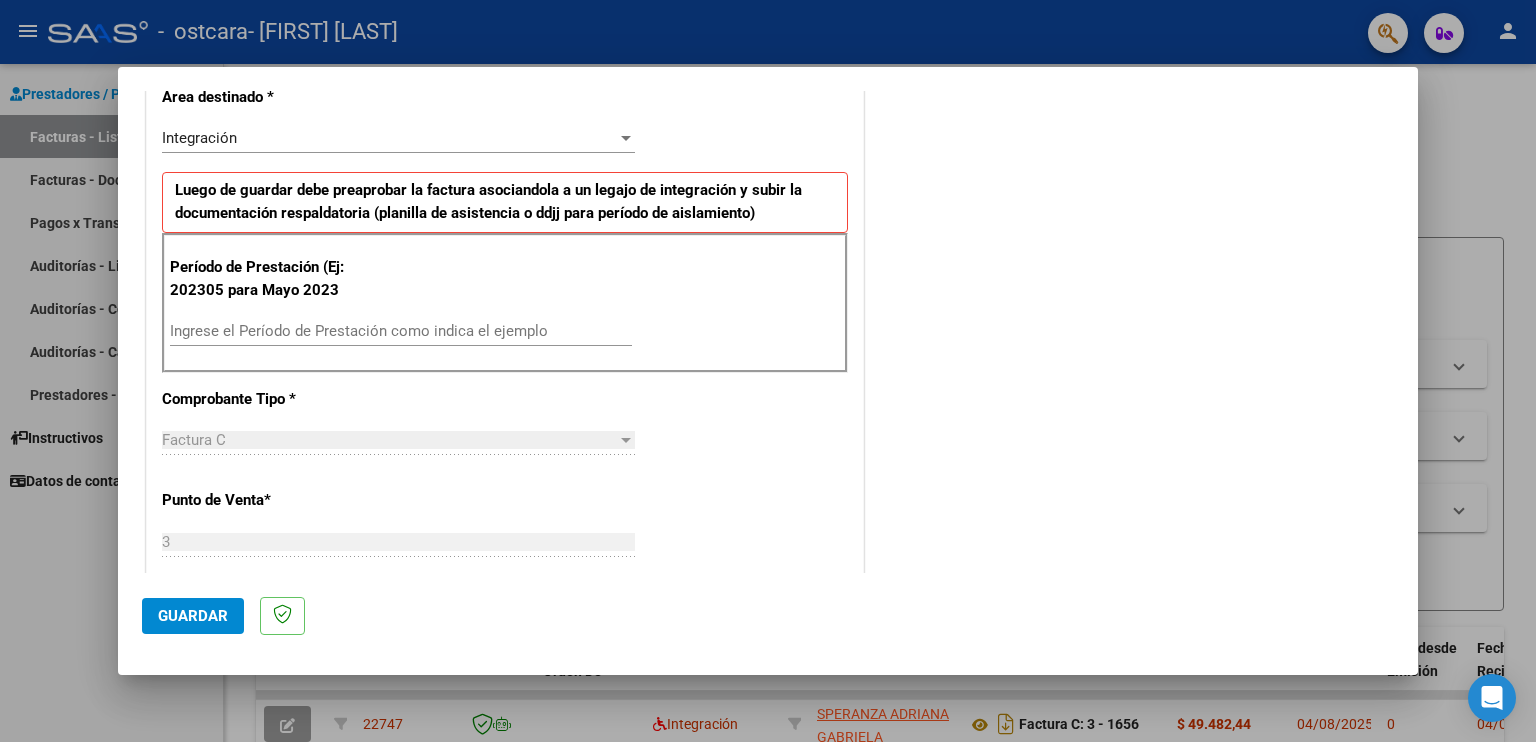 scroll, scrollTop: 440, scrollLeft: 0, axis: vertical 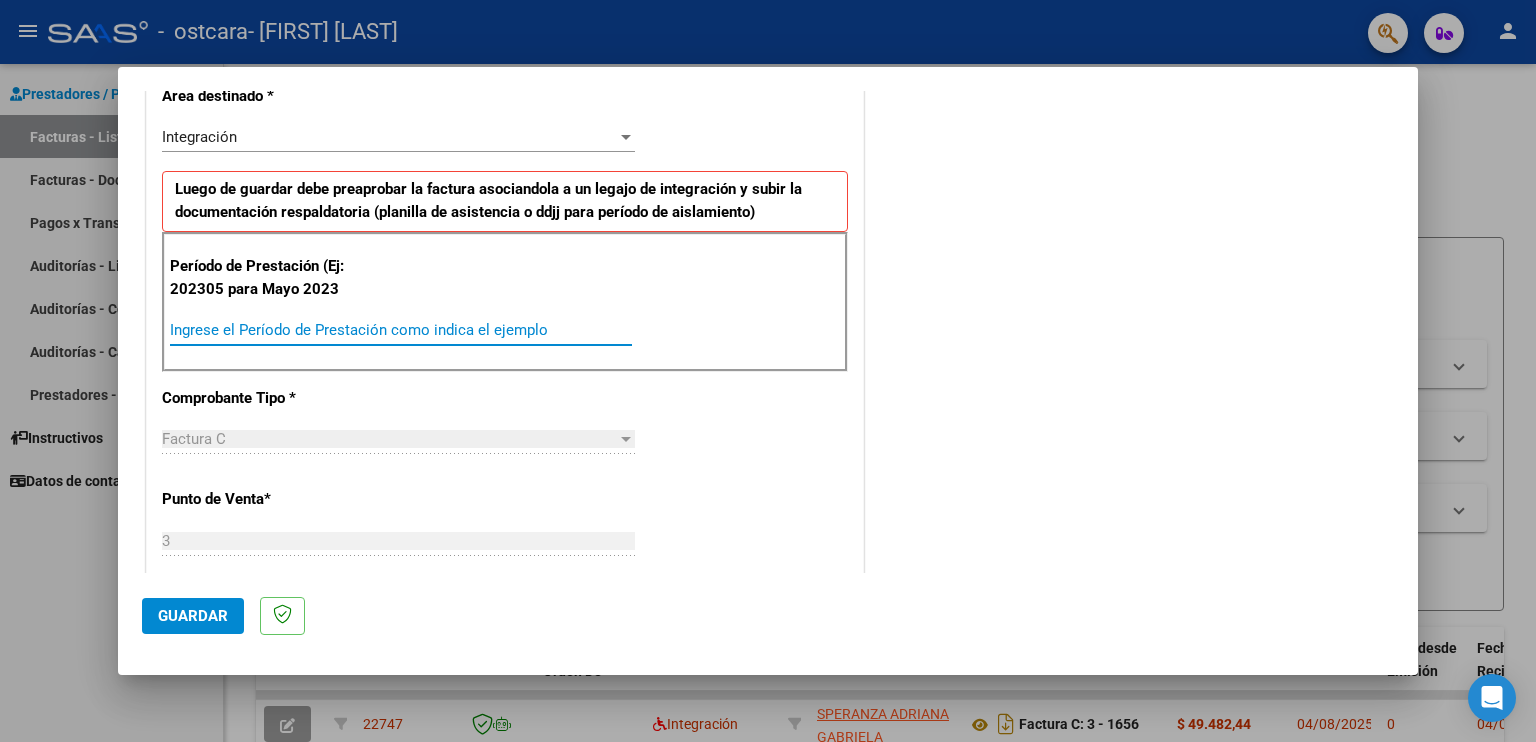 click on "Ingrese el Período de Prestación como indica el ejemplo" at bounding box center (401, 330) 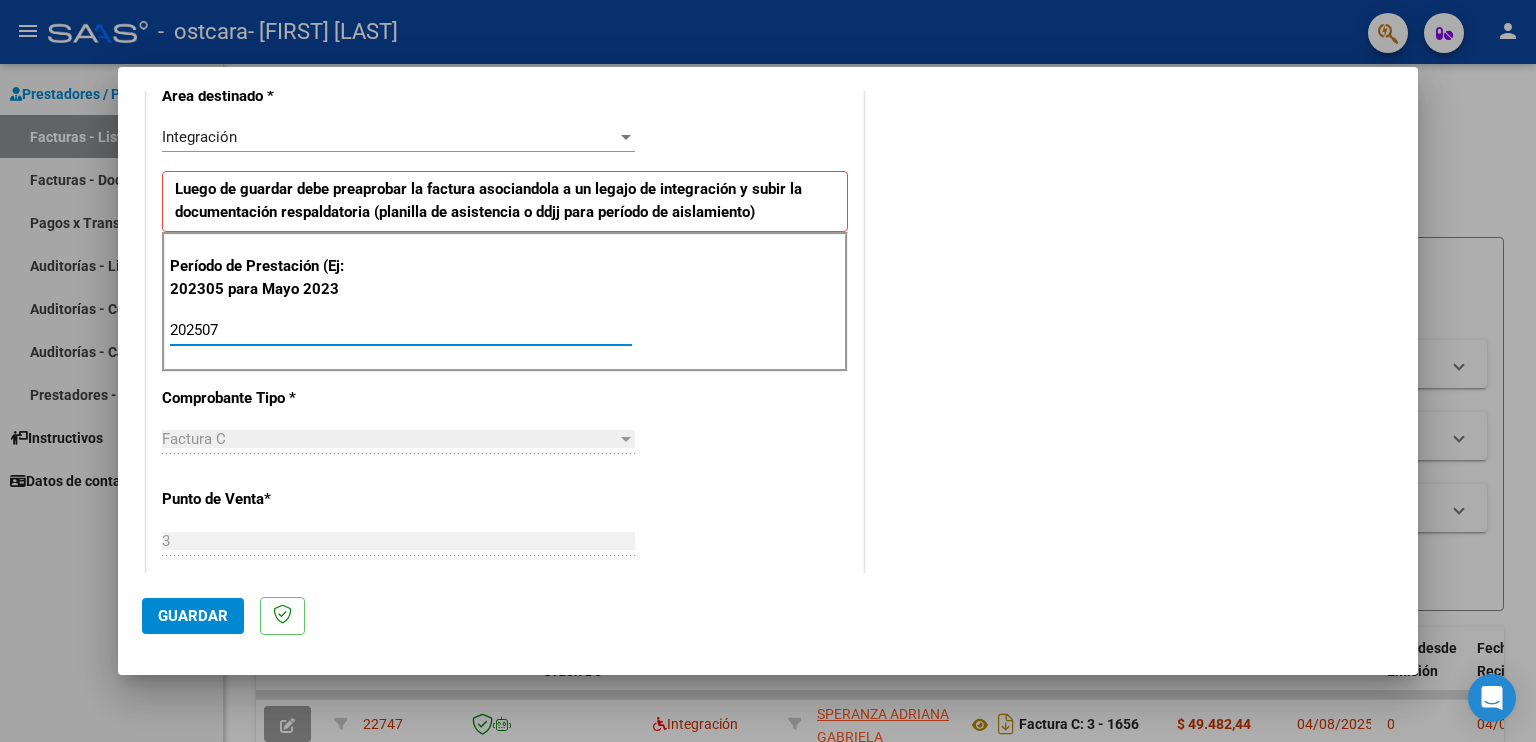 type on "202507" 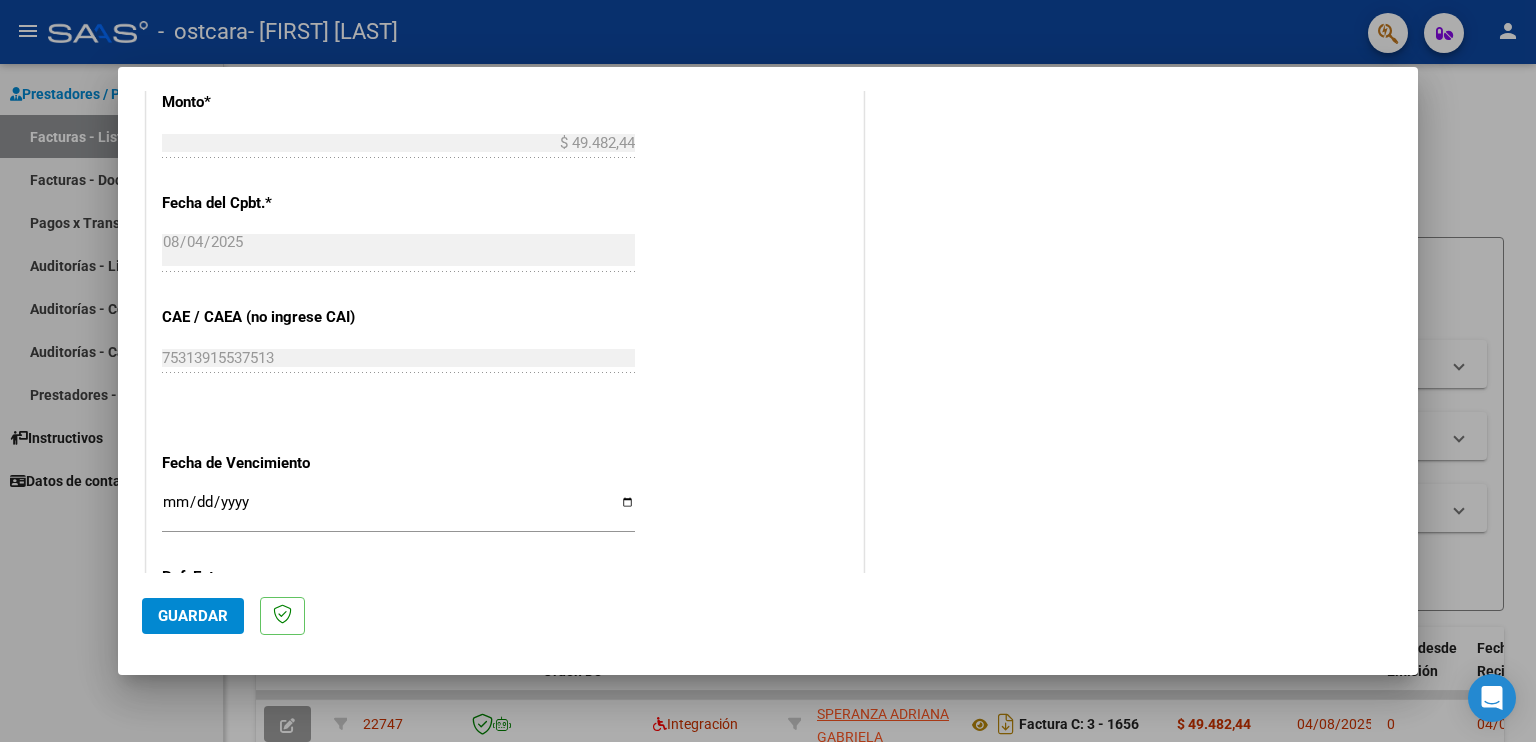 scroll, scrollTop: 1080, scrollLeft: 0, axis: vertical 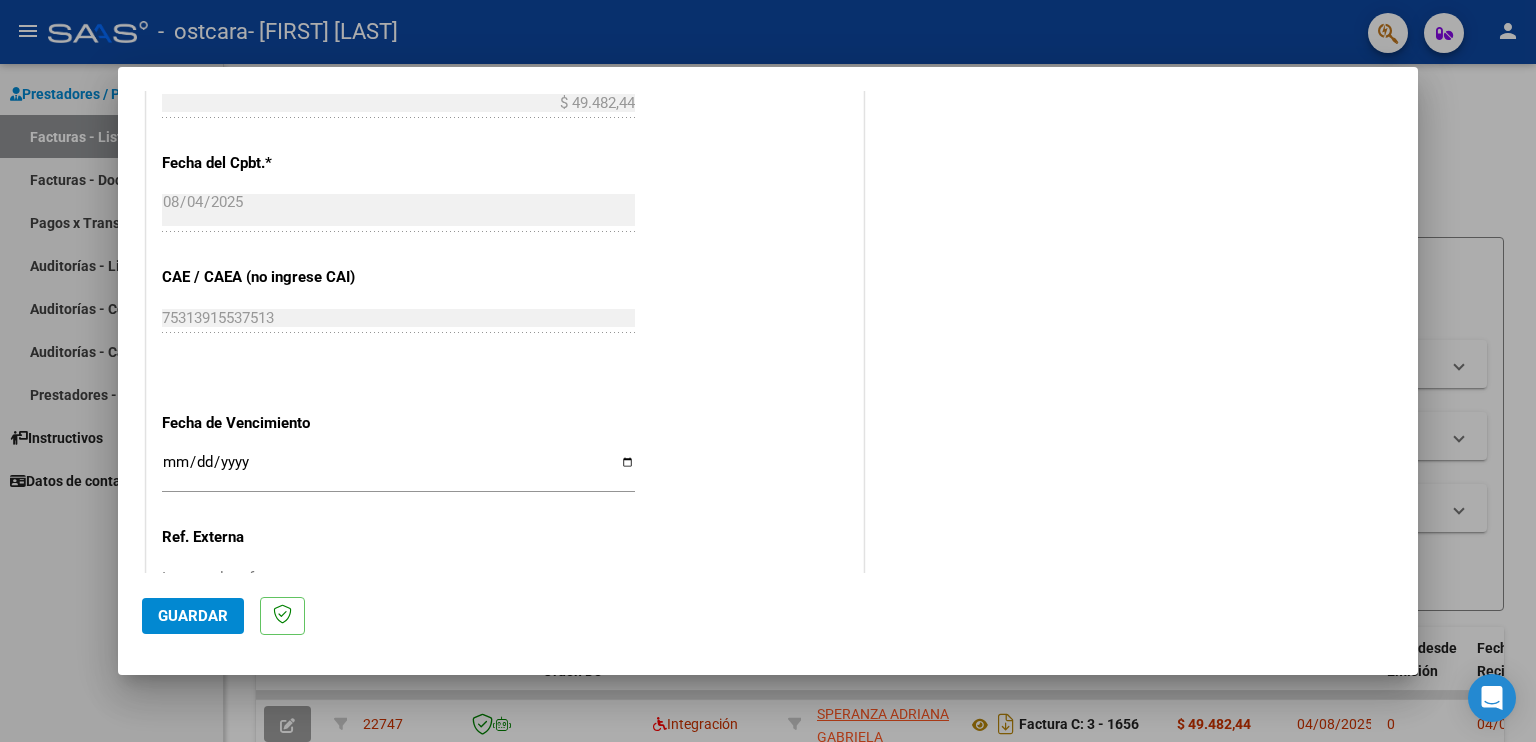 click on "Ingresar la fecha" at bounding box center (398, 470) 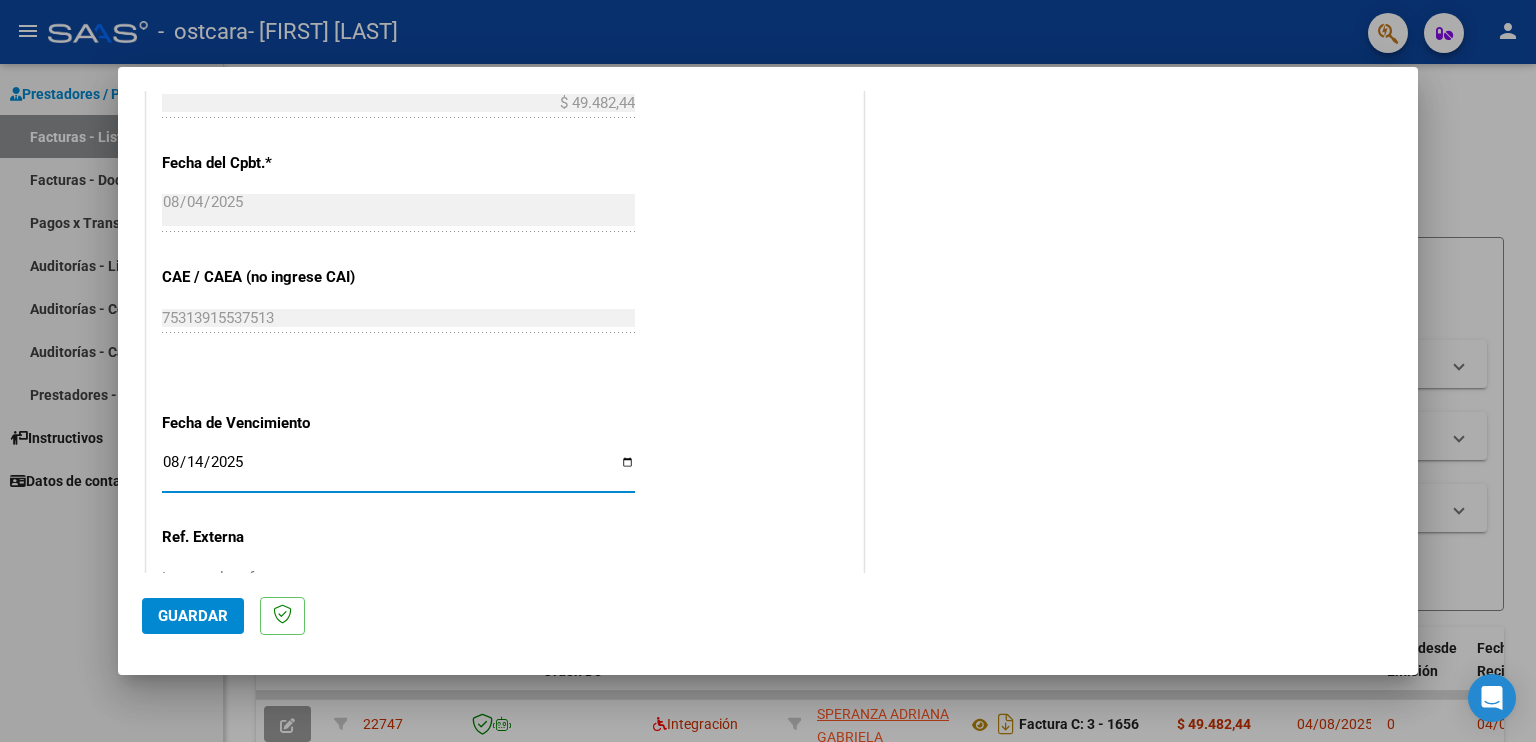 type on "2025-08-14" 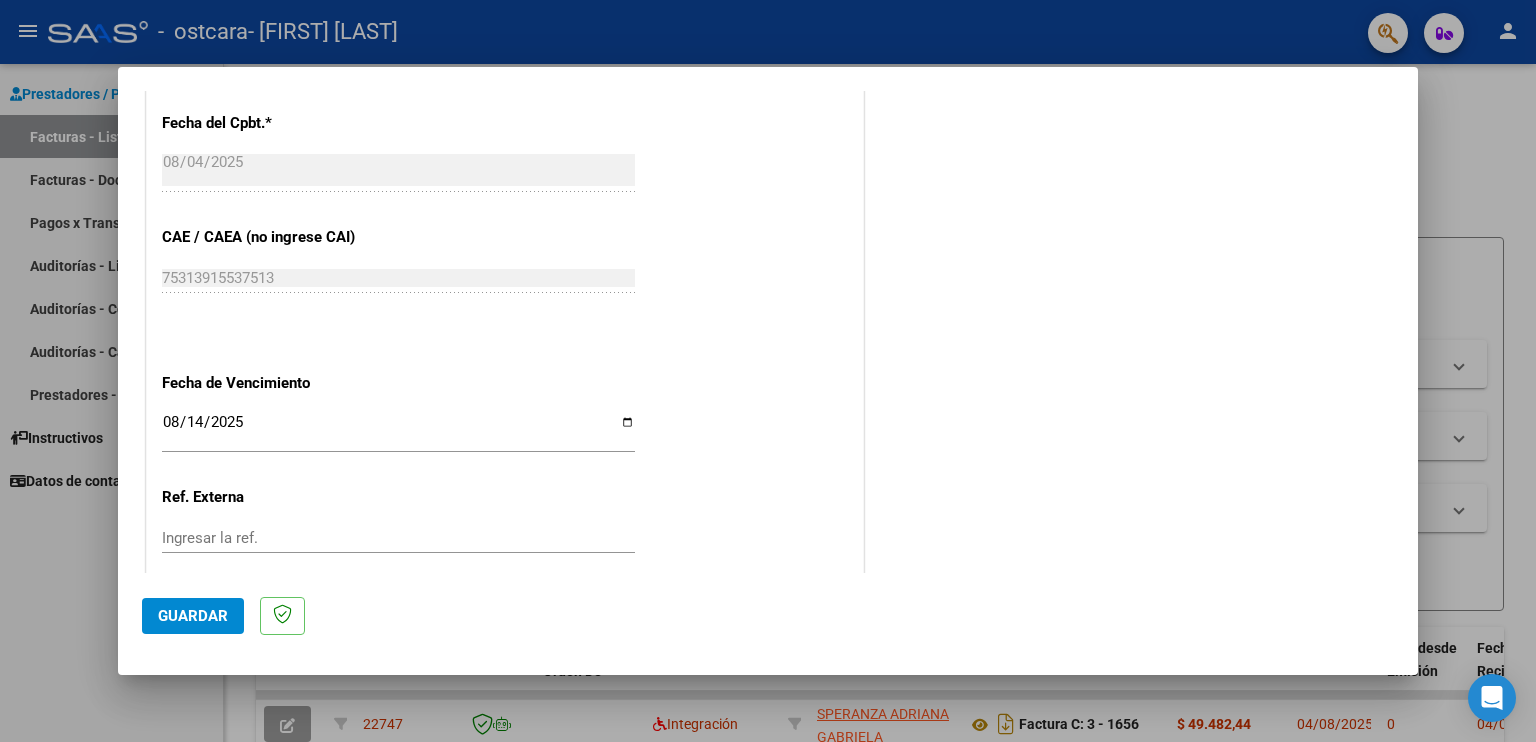 scroll, scrollTop: 1237, scrollLeft: 0, axis: vertical 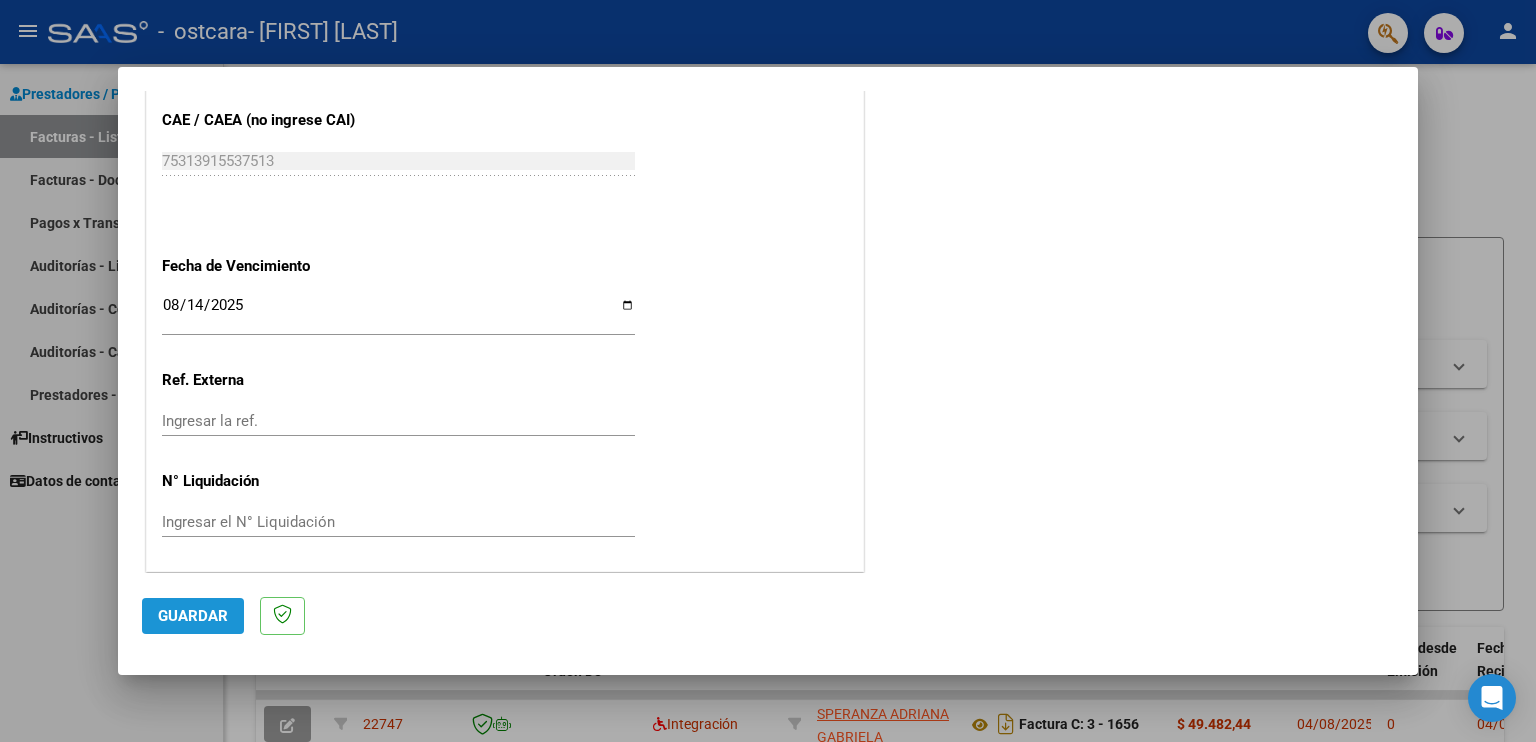 click on "Guardar" 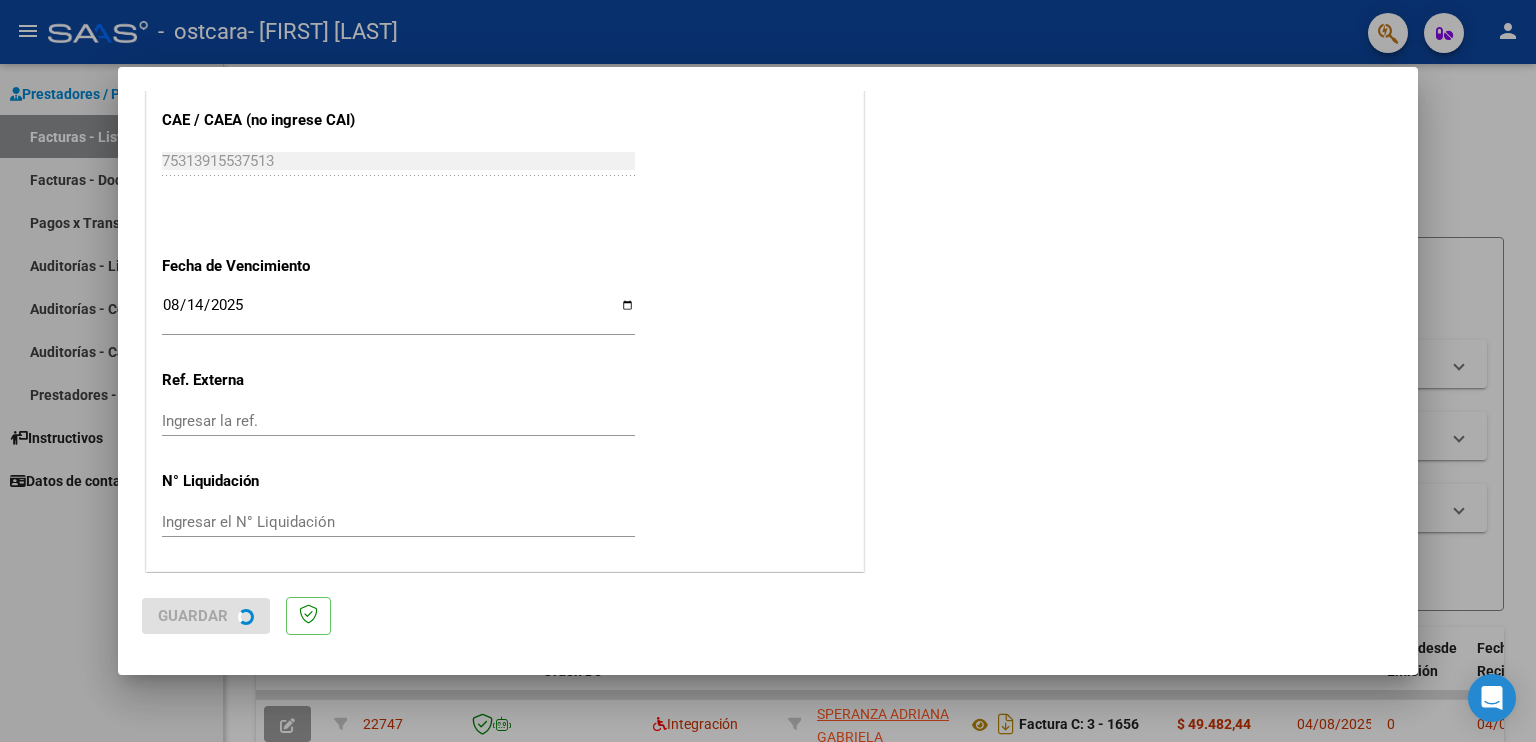 scroll, scrollTop: 0, scrollLeft: 0, axis: both 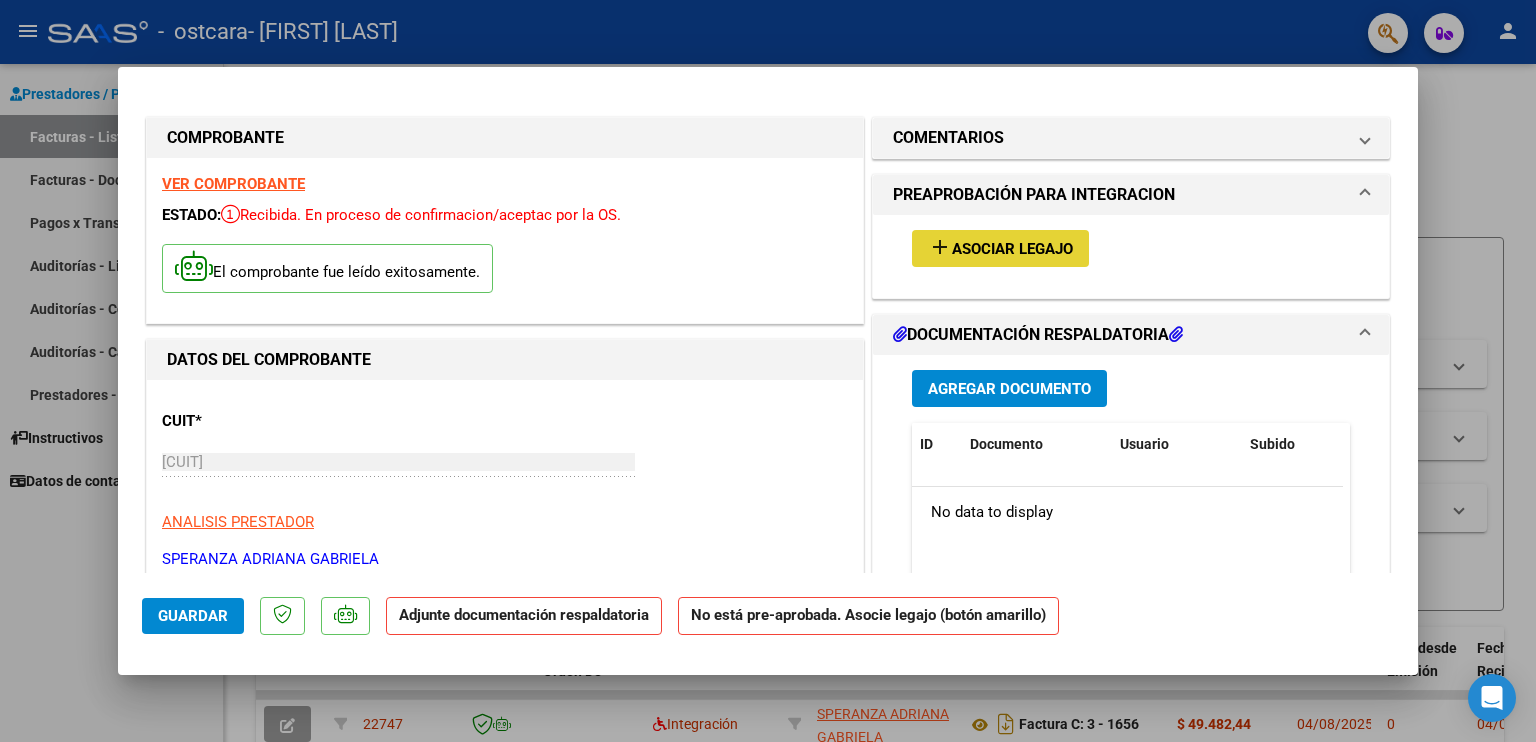 click on "add Asociar Legajo" at bounding box center (1000, 248) 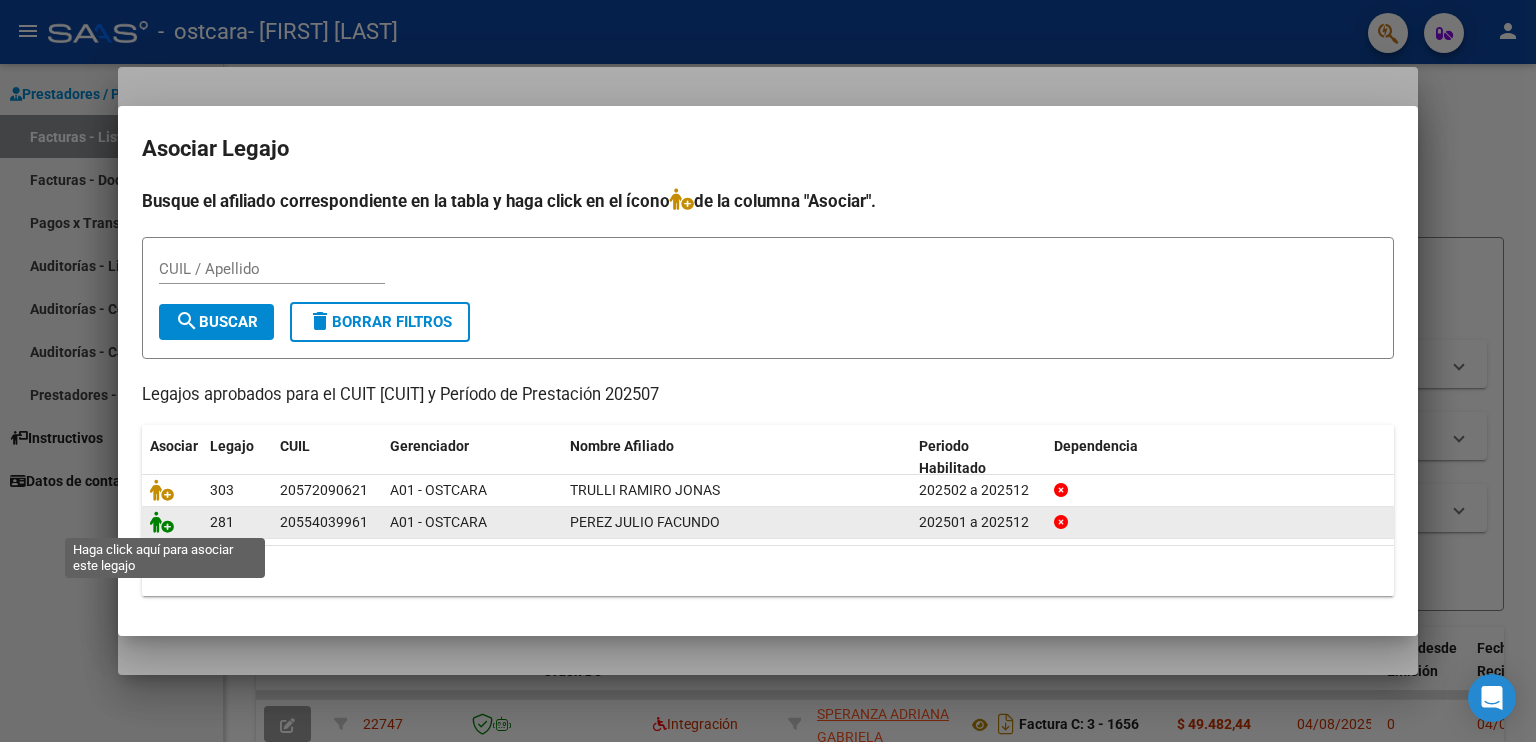 click 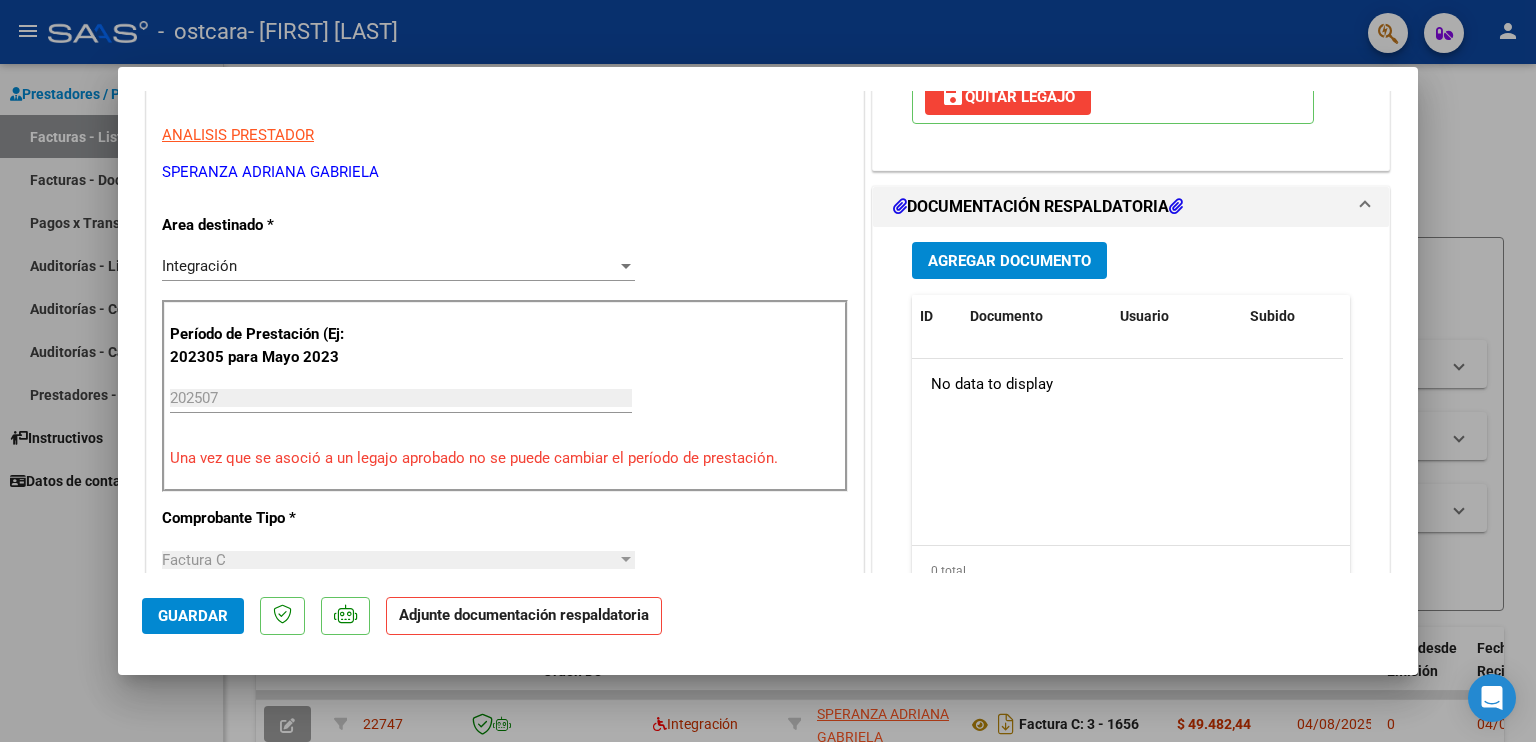 scroll, scrollTop: 400, scrollLeft: 0, axis: vertical 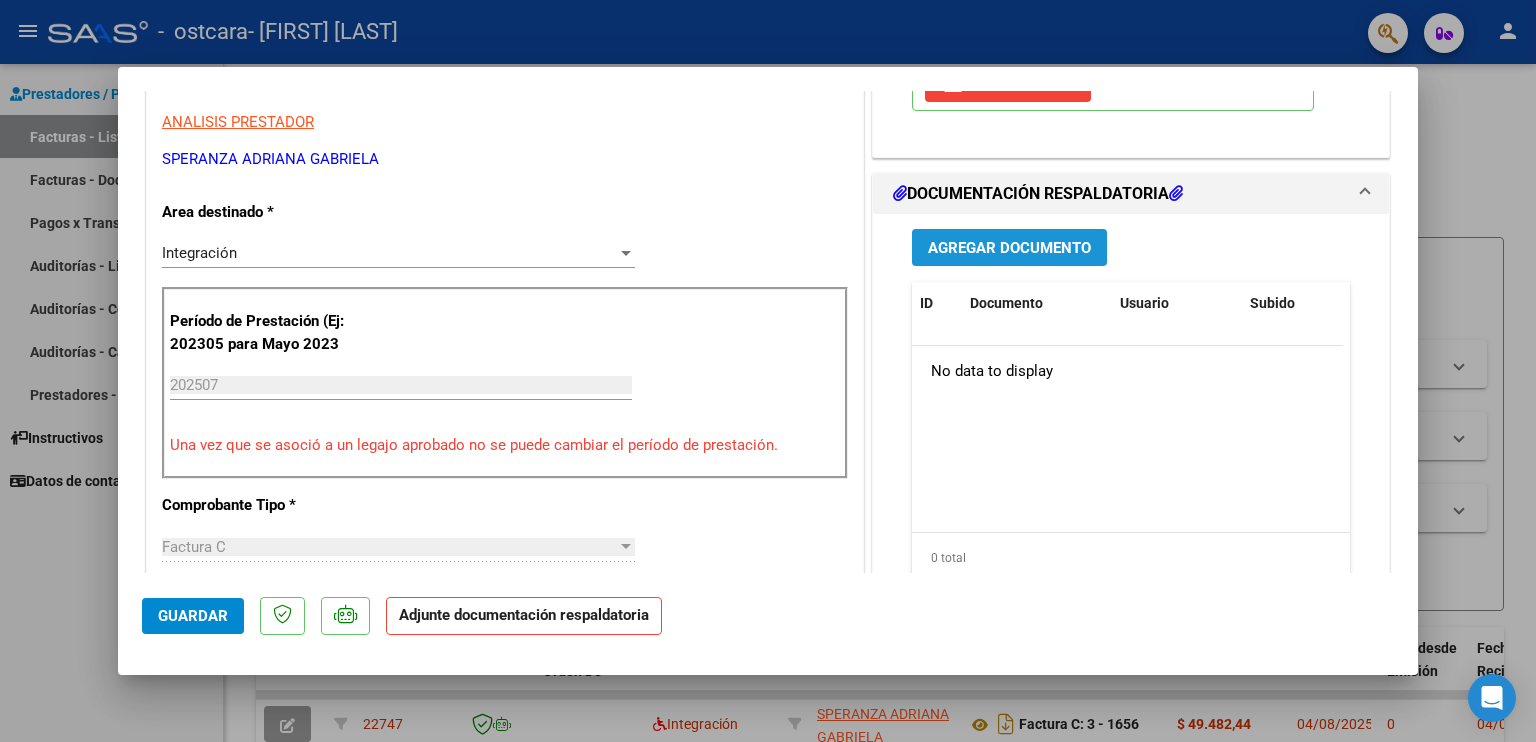 click on "Agregar Documento" at bounding box center (1009, 248) 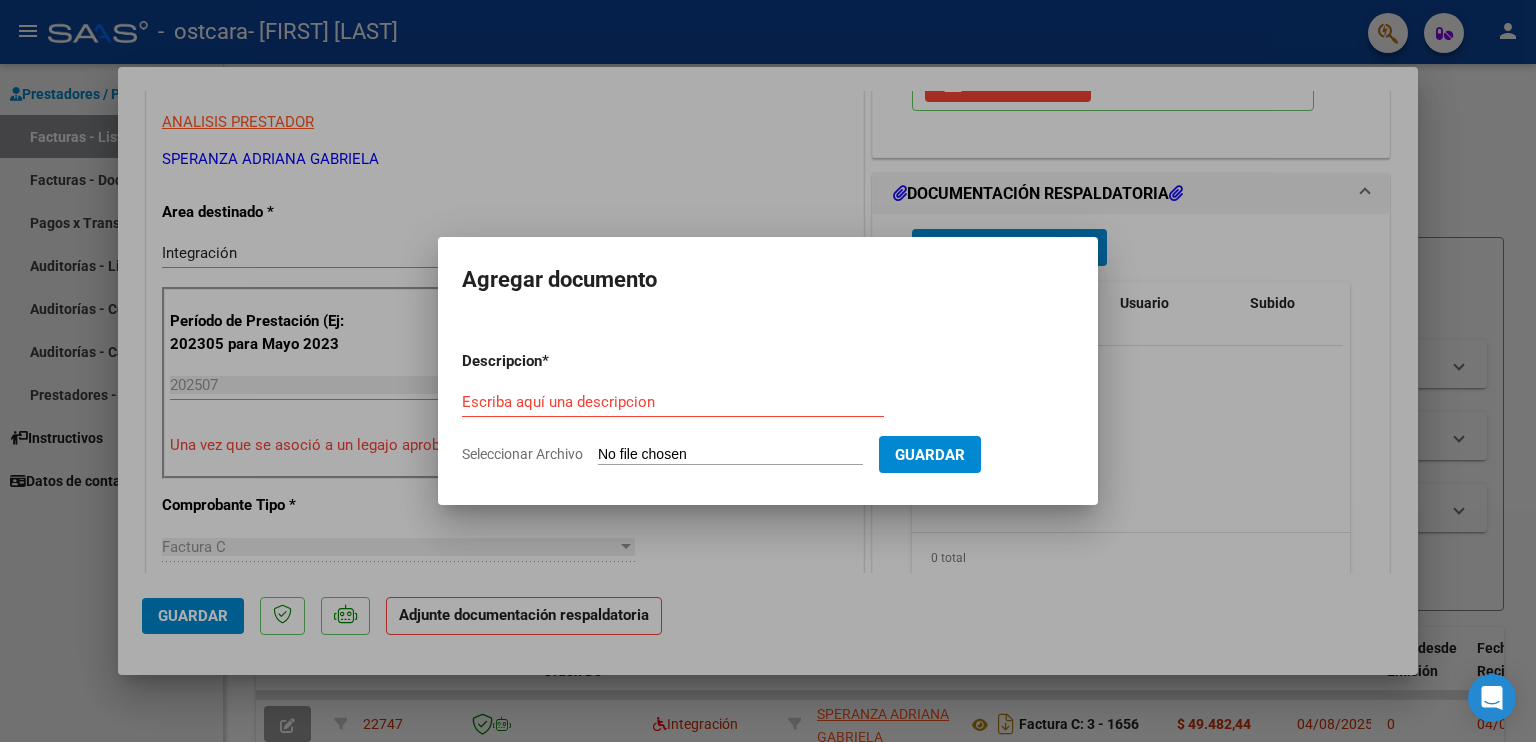 click on "Seleccionar Archivo" 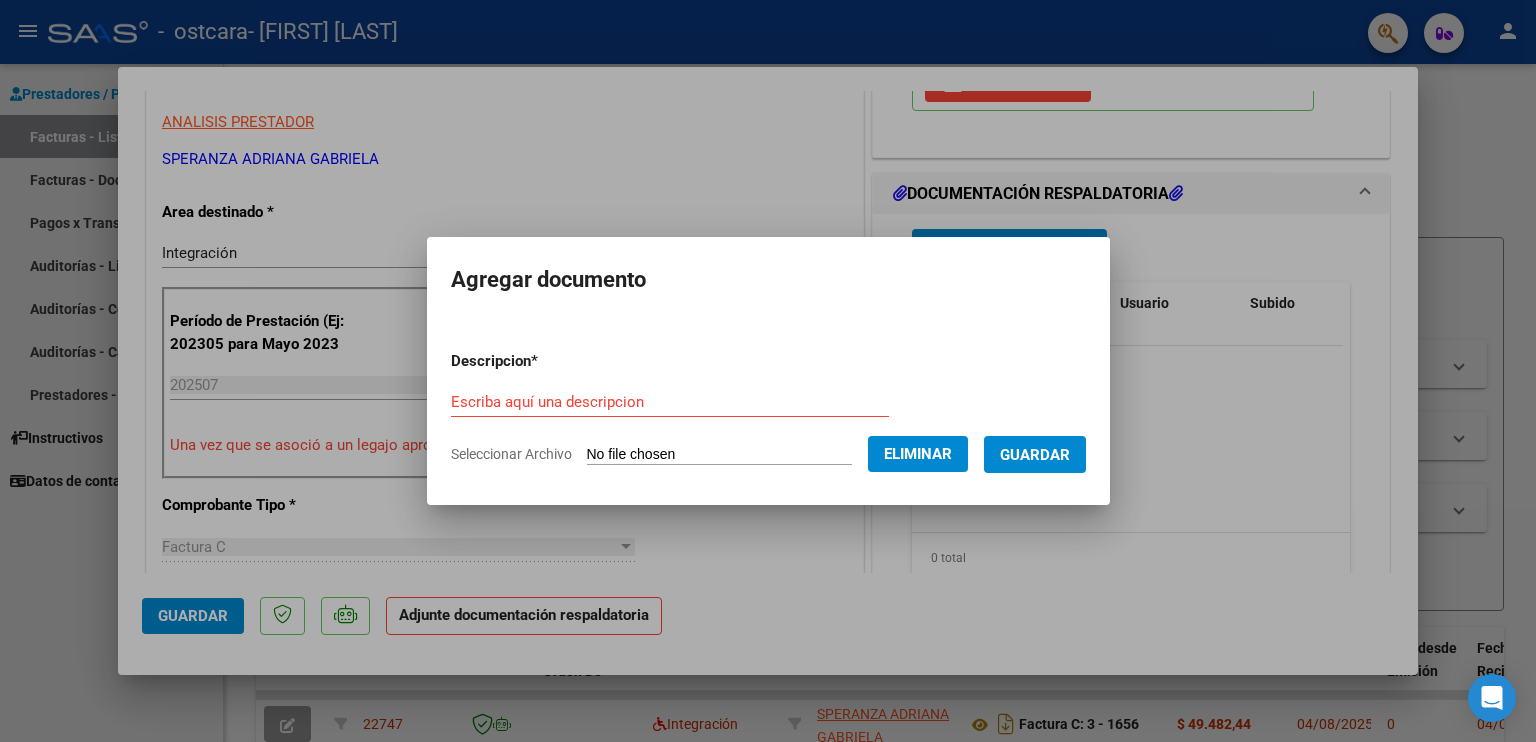 click on "Descripcion  *   Escriba aquí una descripcion  Seleccionar Archivo Eliminar Guardar" at bounding box center [768, 408] 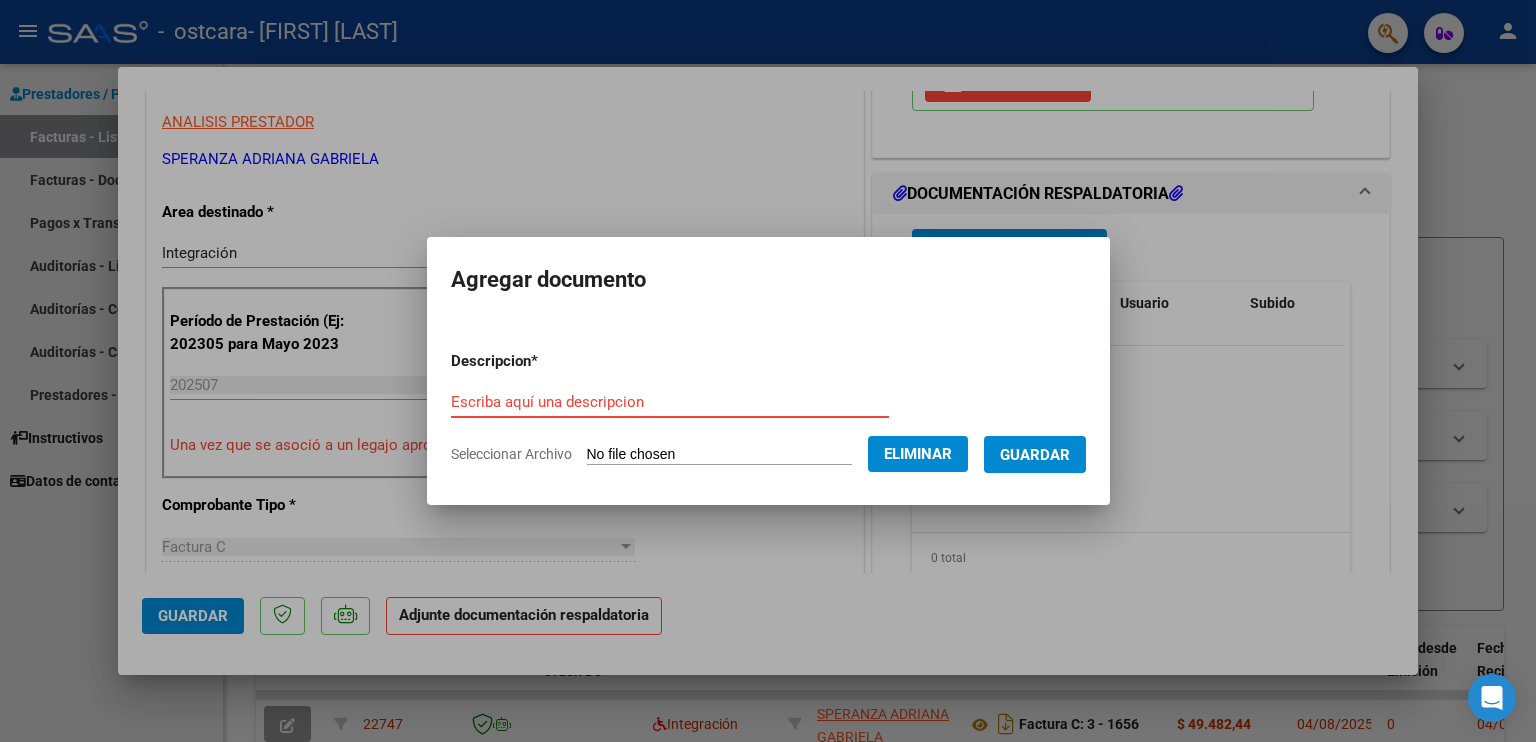 click on "Escriba aquí una descripcion" at bounding box center [670, 402] 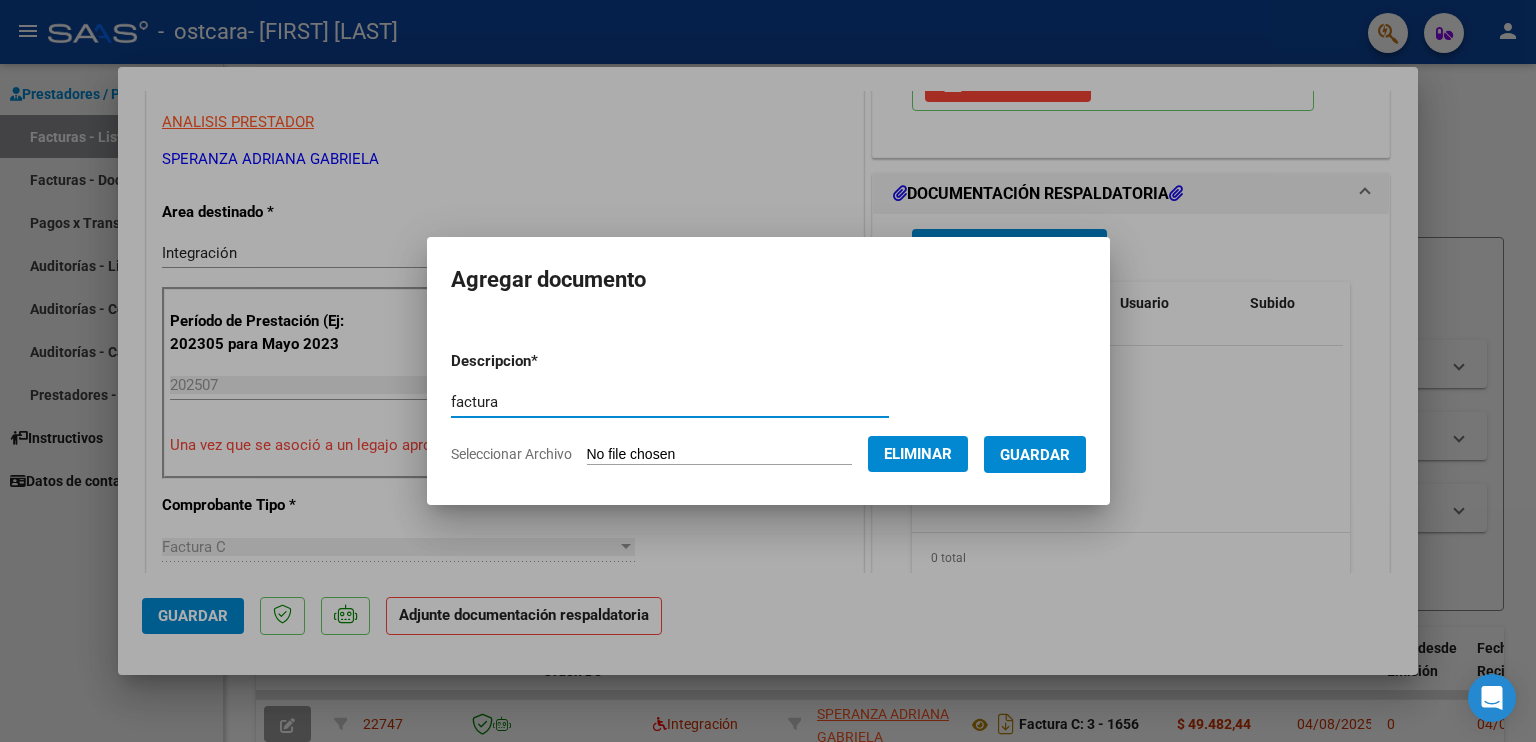 type on "factura" 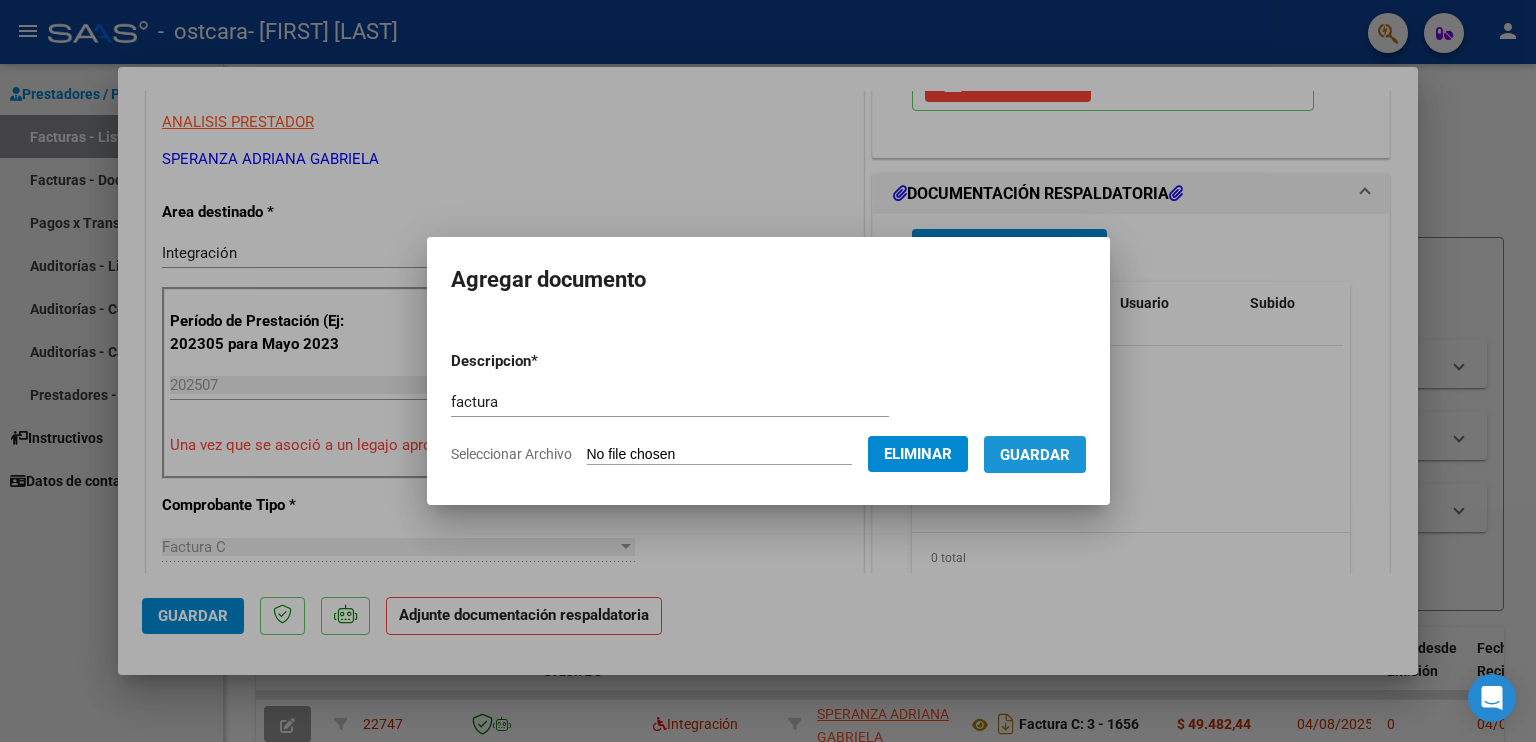 click on "Guardar" at bounding box center [1035, 455] 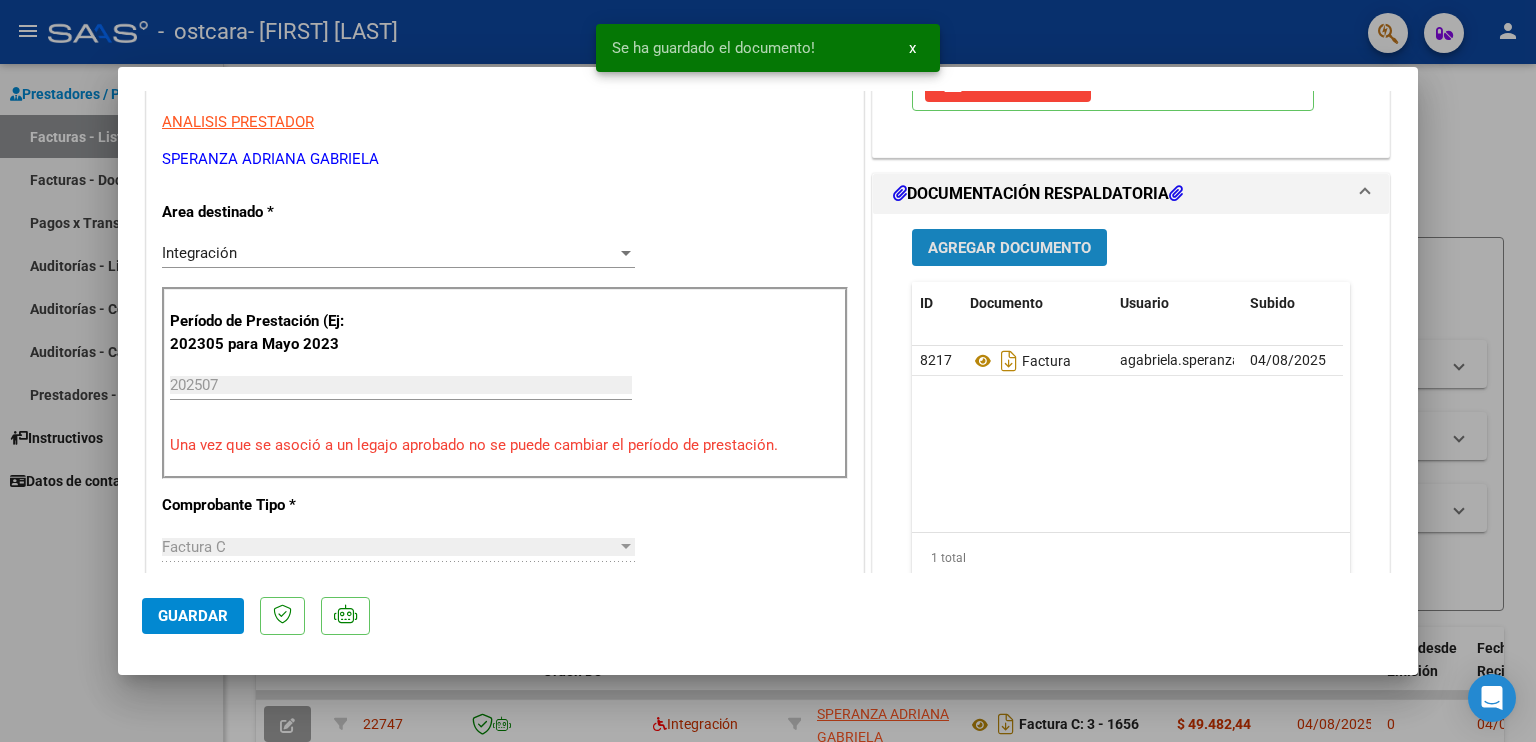 click on "Agregar Documento" at bounding box center (1009, 248) 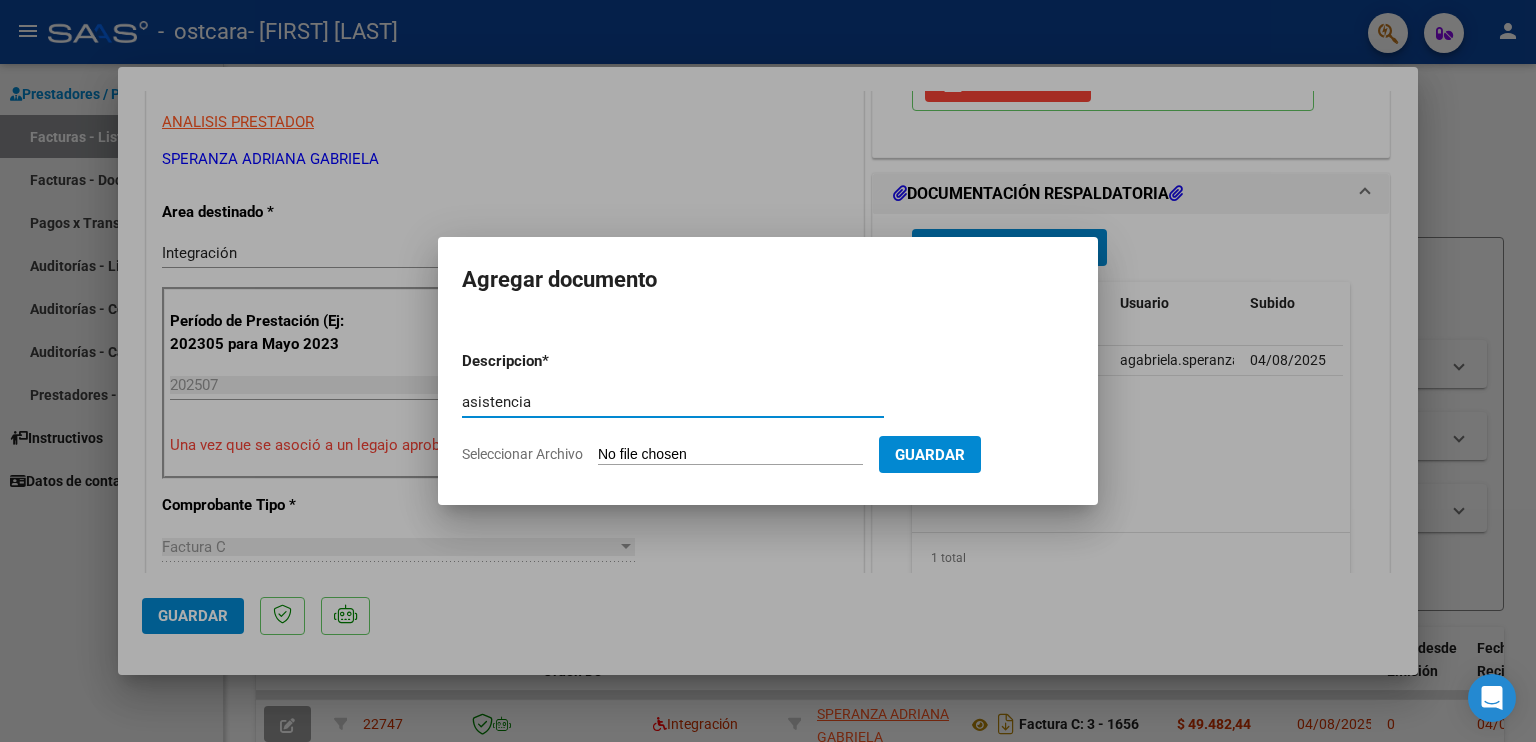 type on "asistencia" 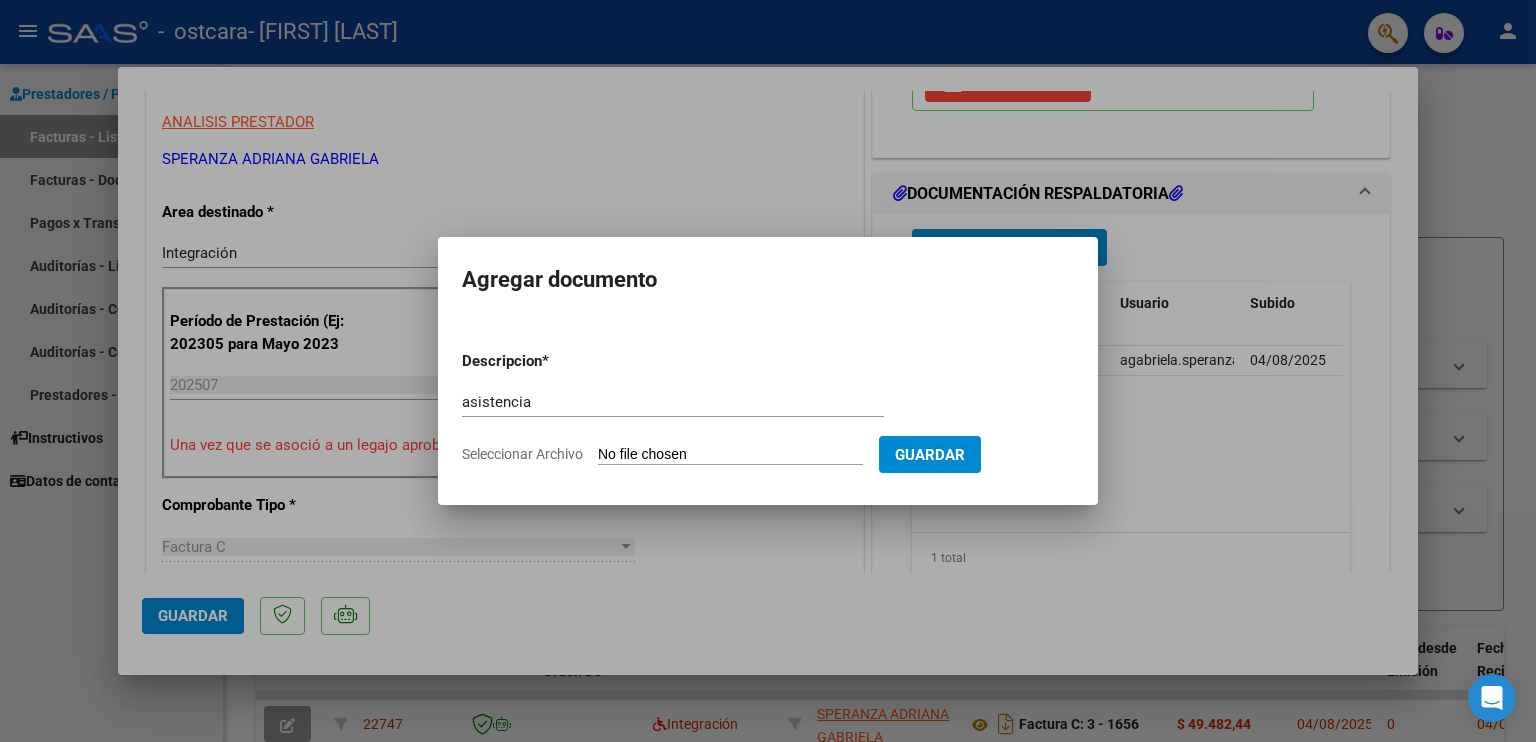 click on "Seleccionar Archivo" 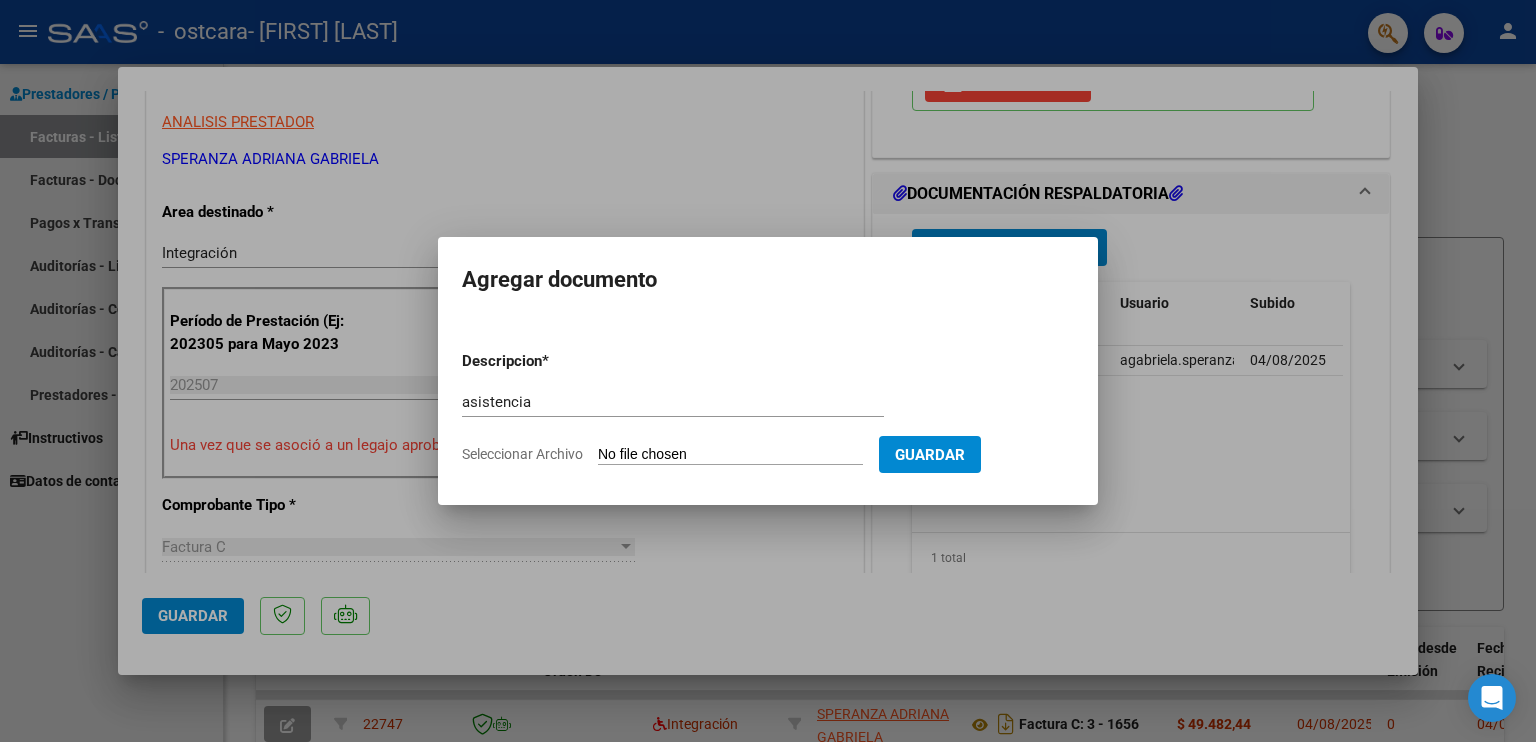 type on "C:\fakepath\JUIO PEREZ ASISTENCIAJUL25.pdf" 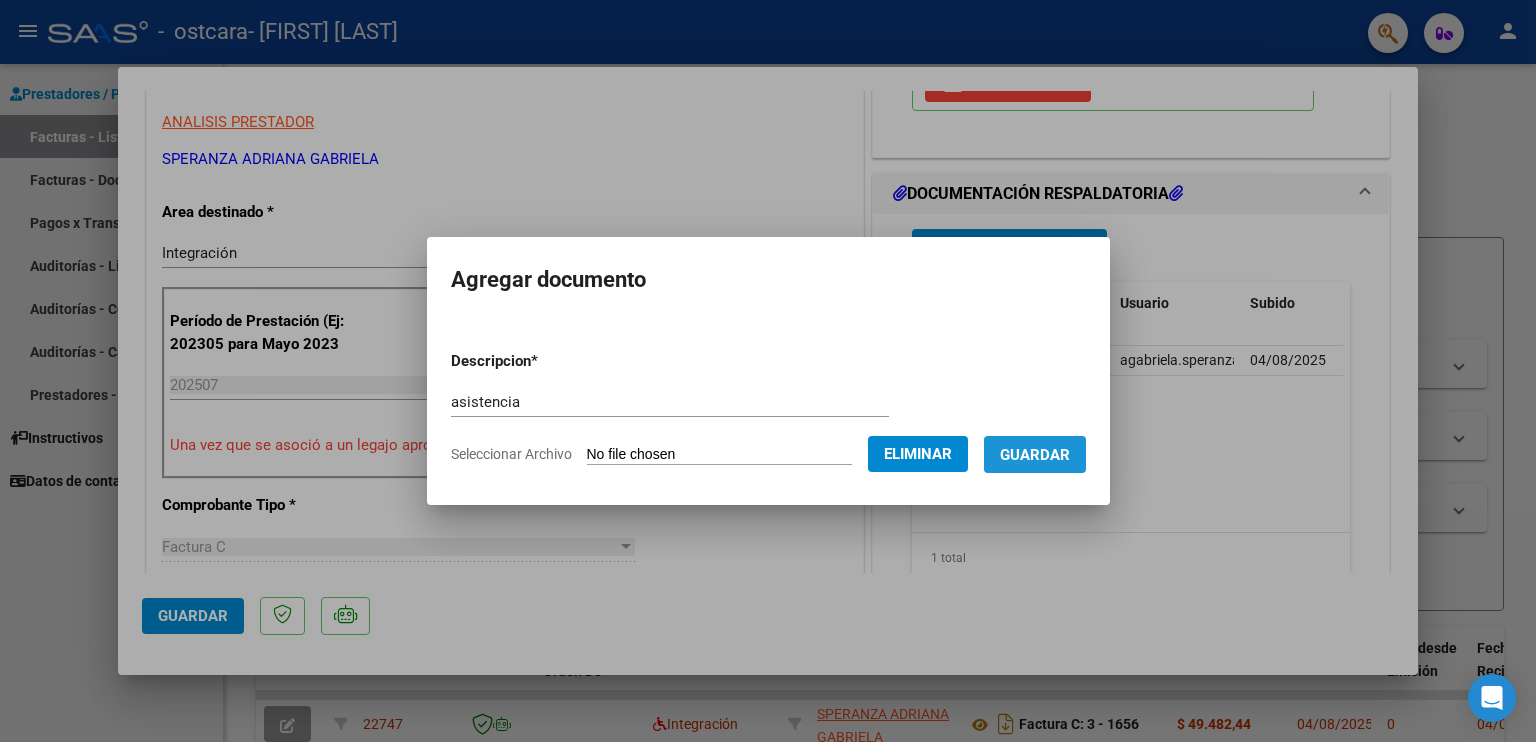 click on "Guardar" at bounding box center [1035, 455] 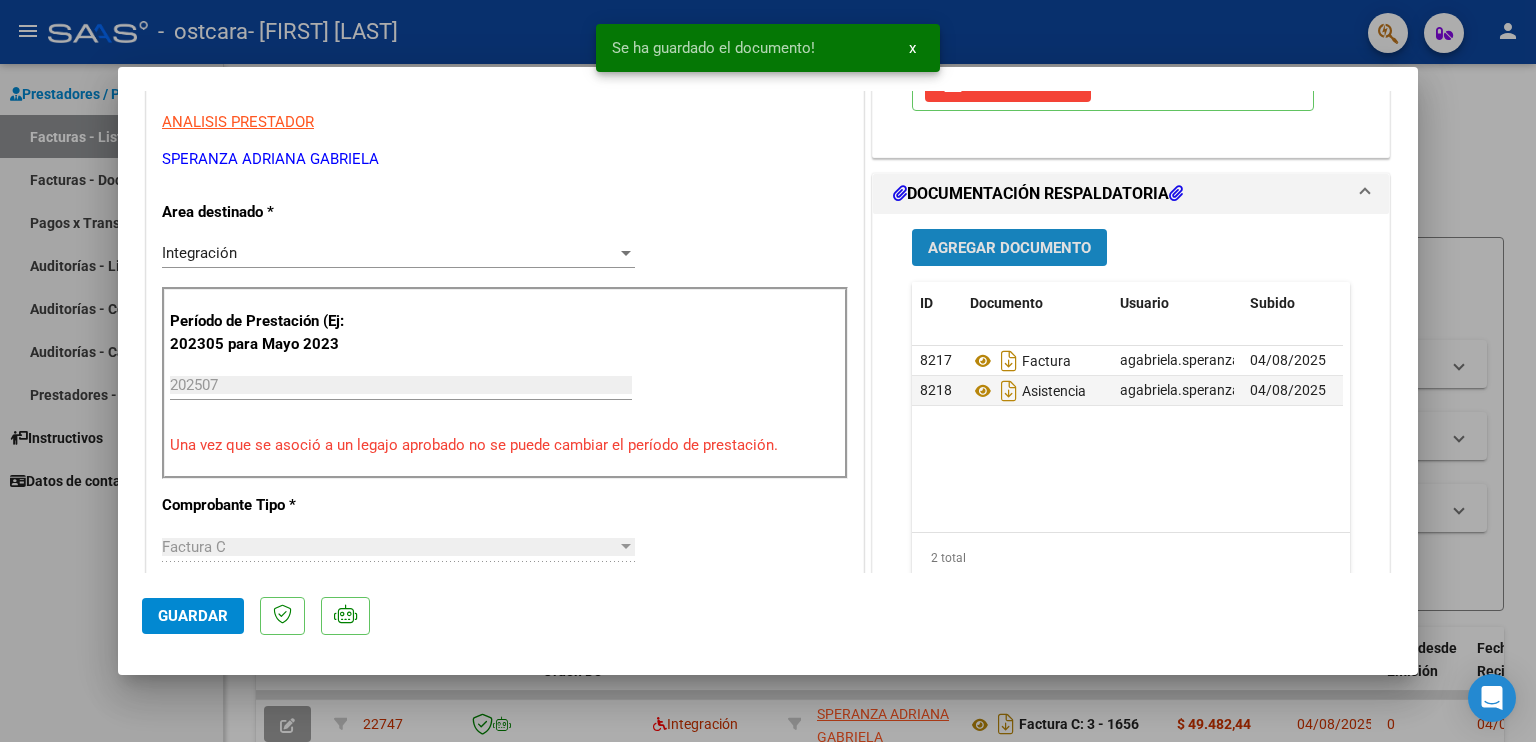 click on "Agregar Documento" at bounding box center (1009, 248) 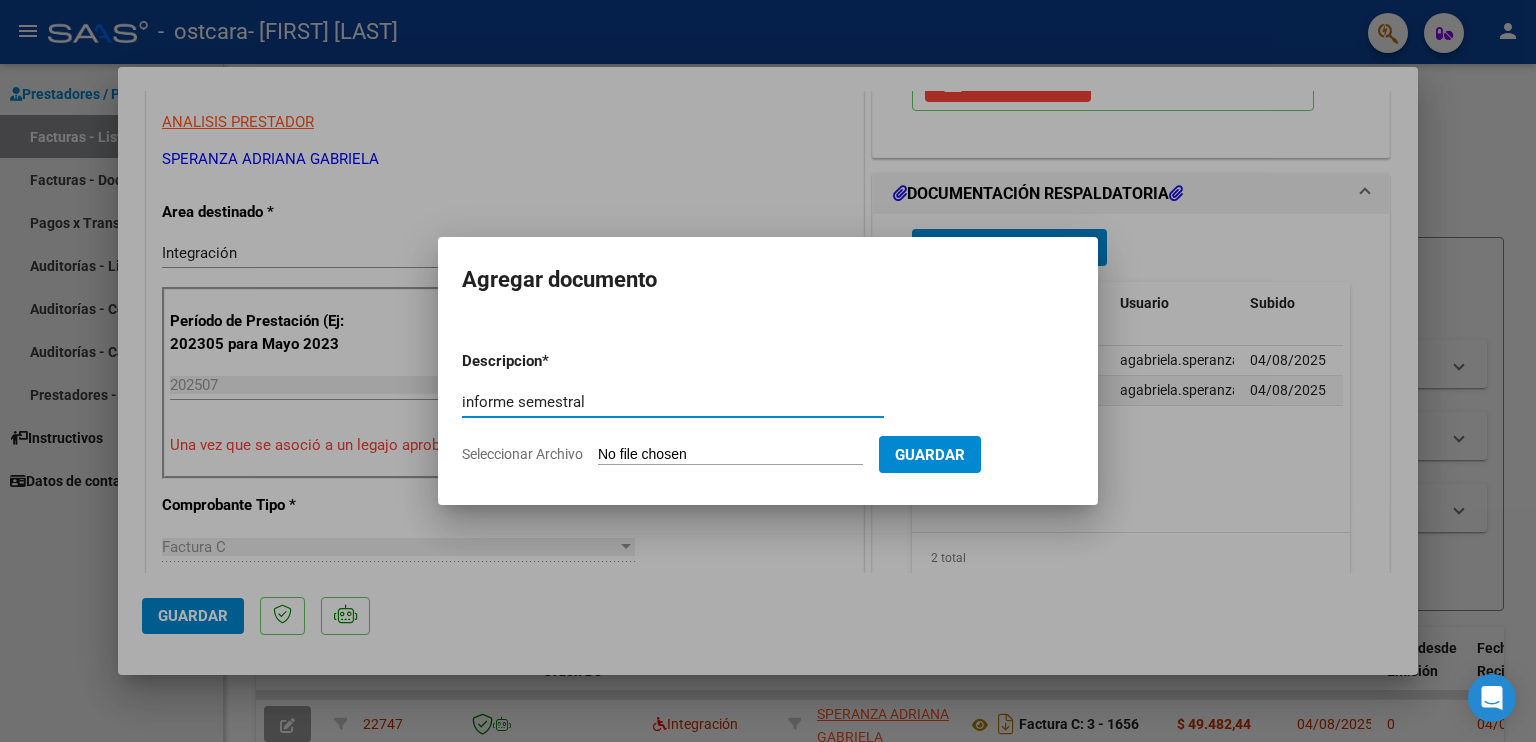 type on "informe semestral" 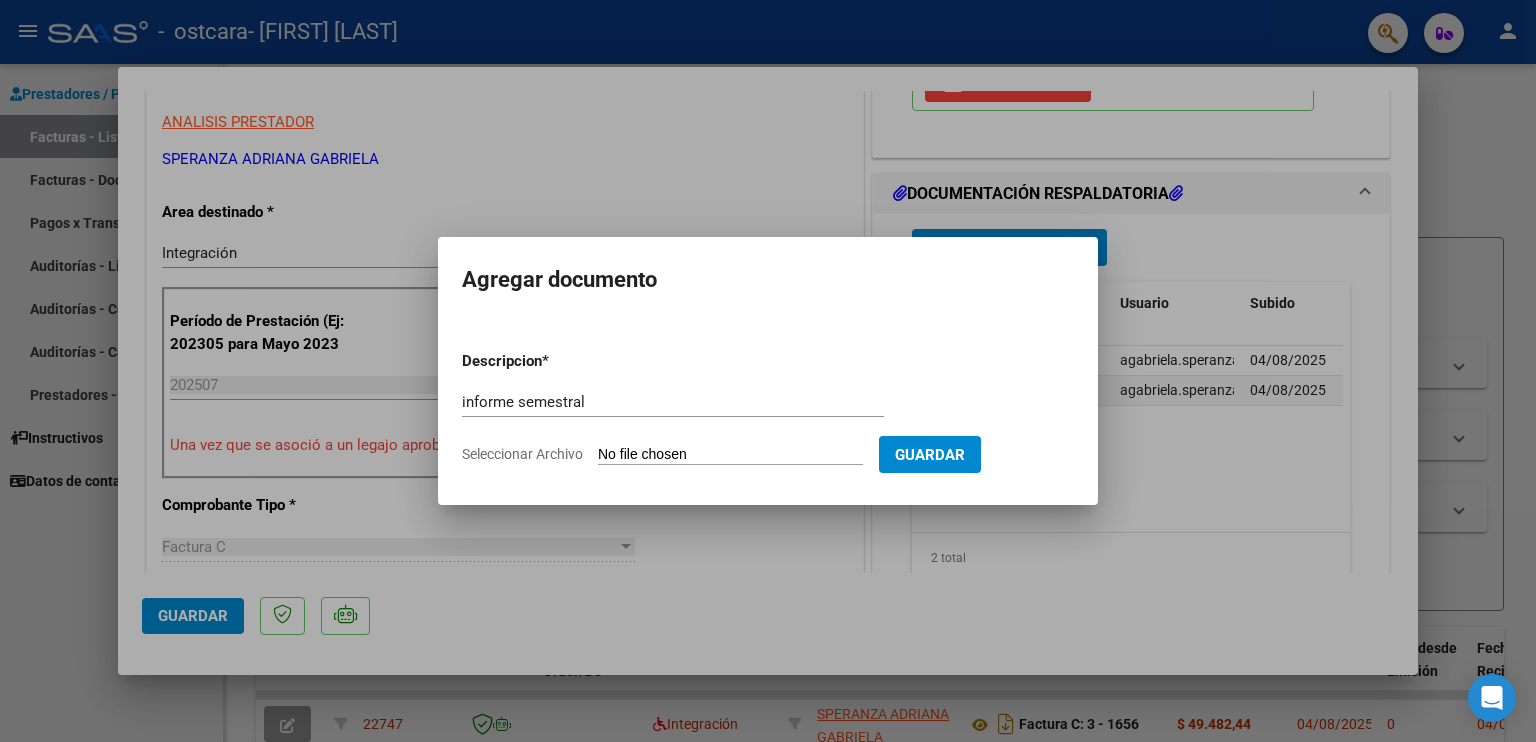 click on "Seleccionar Archivo" 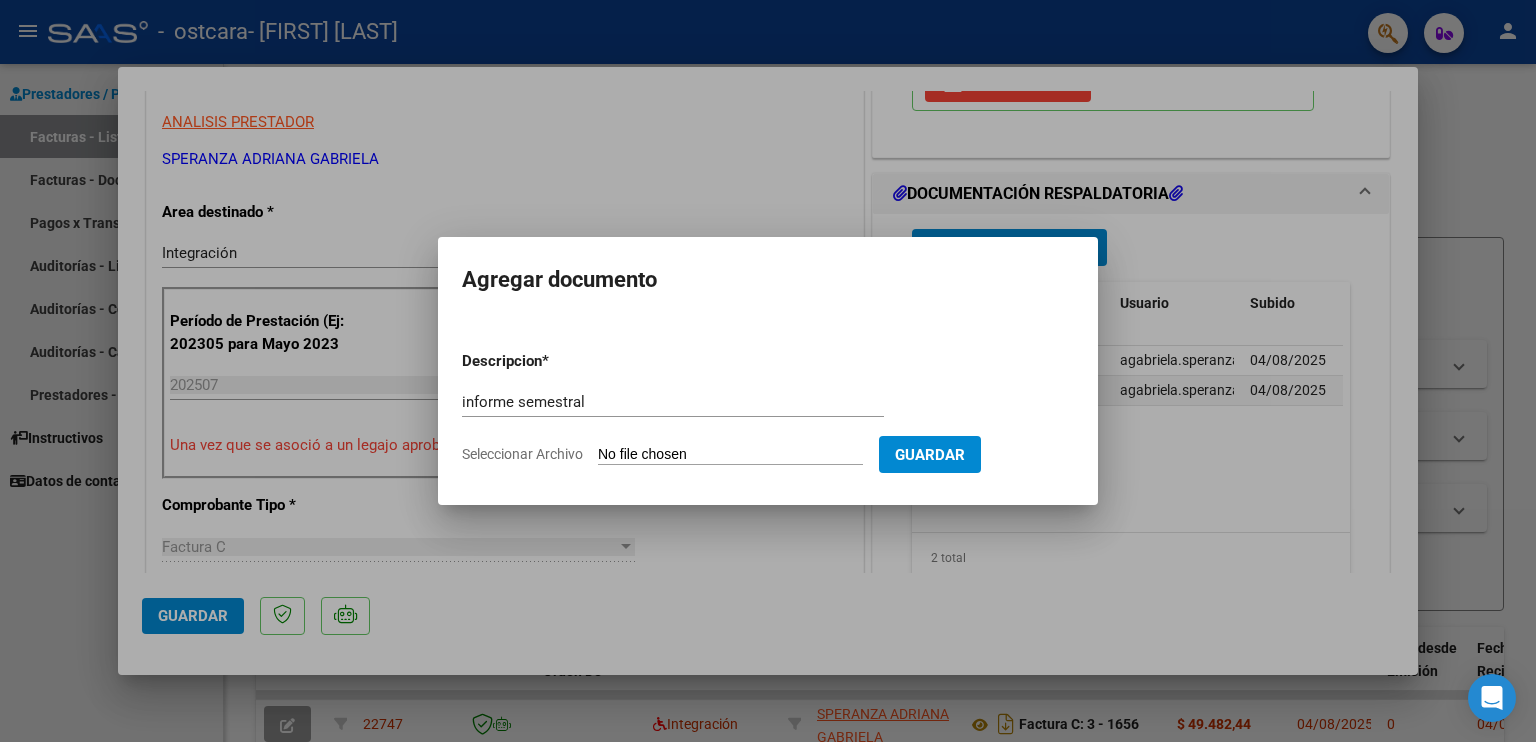 click on "Seleccionar Archivo" 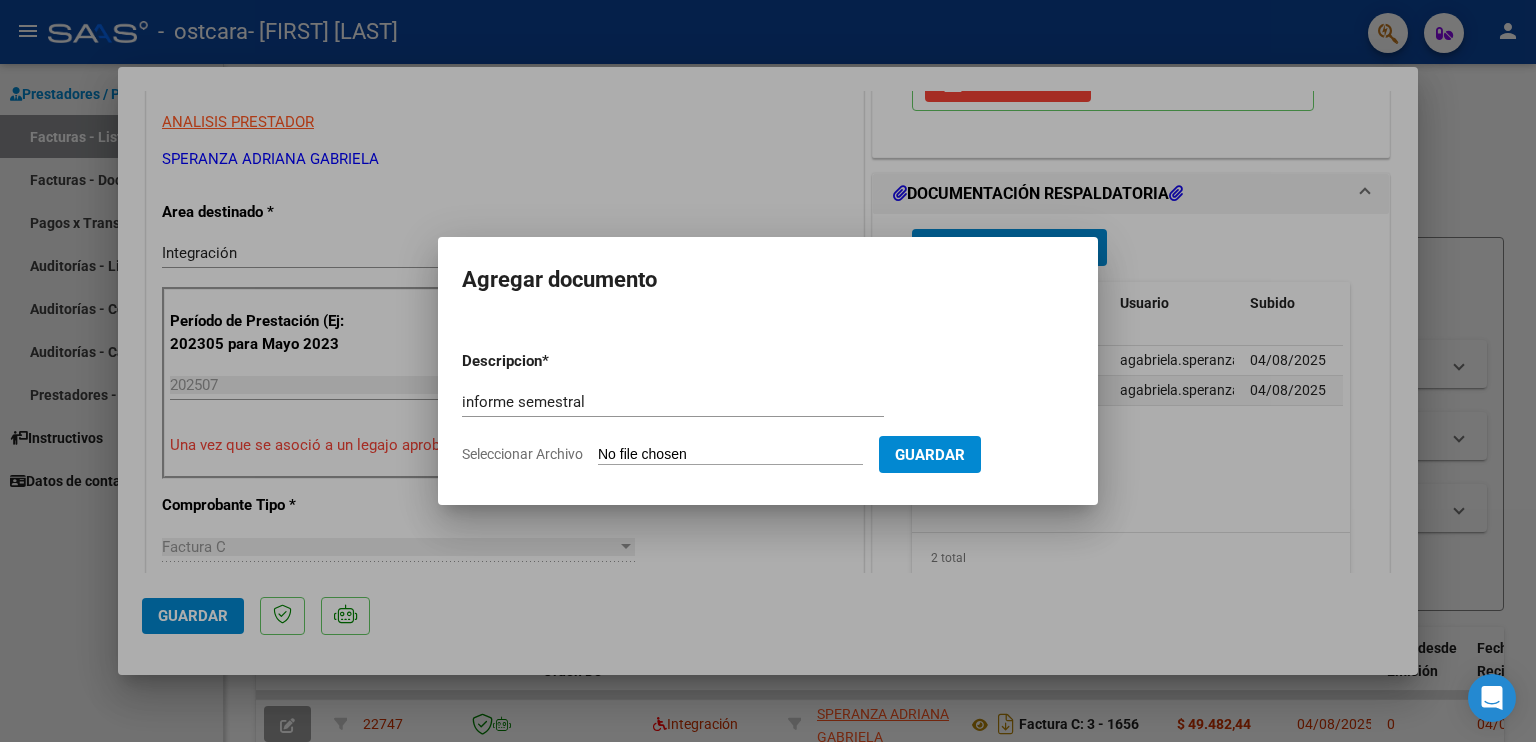 type on "C:\fakepath\info Julio Pérez.pdf" 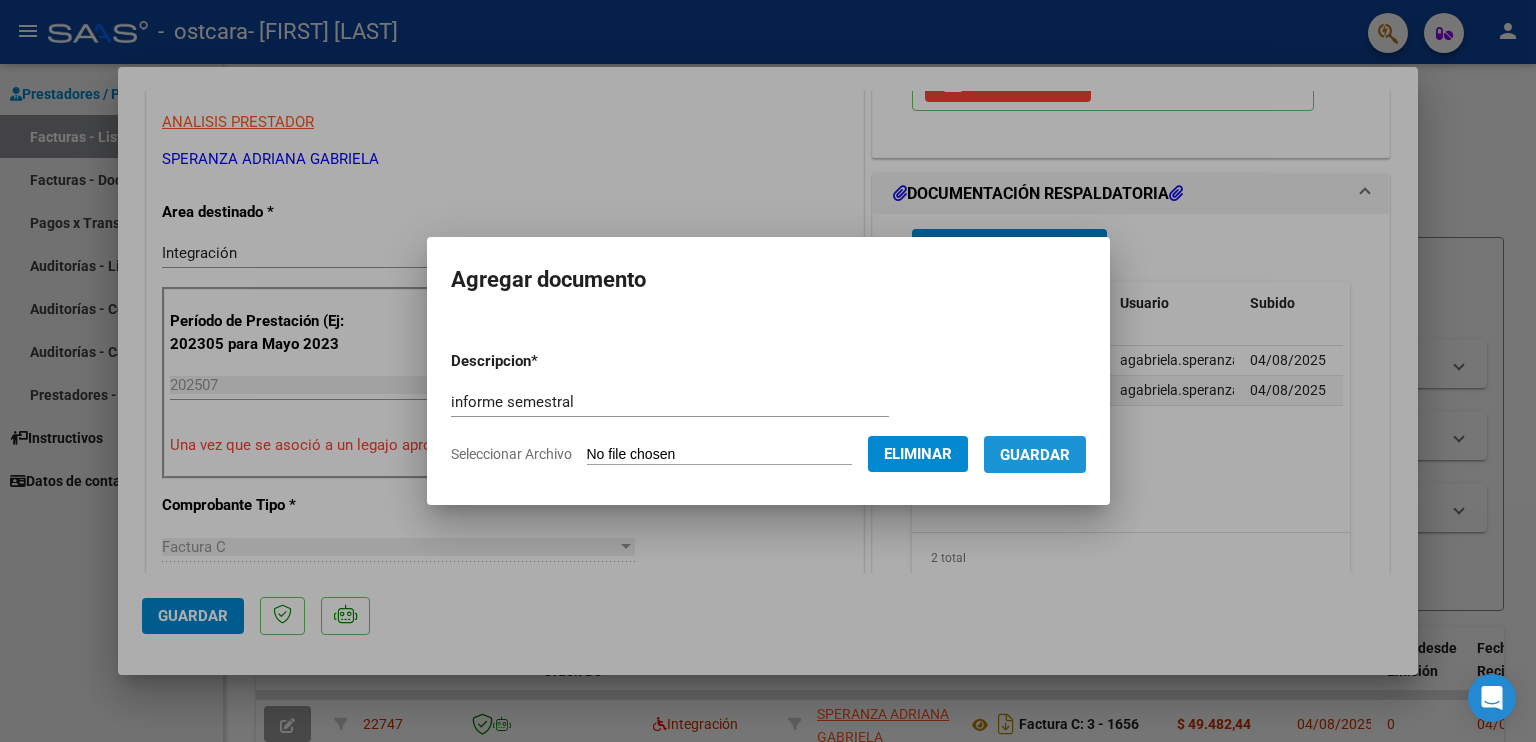 click on "Guardar" at bounding box center [1035, 455] 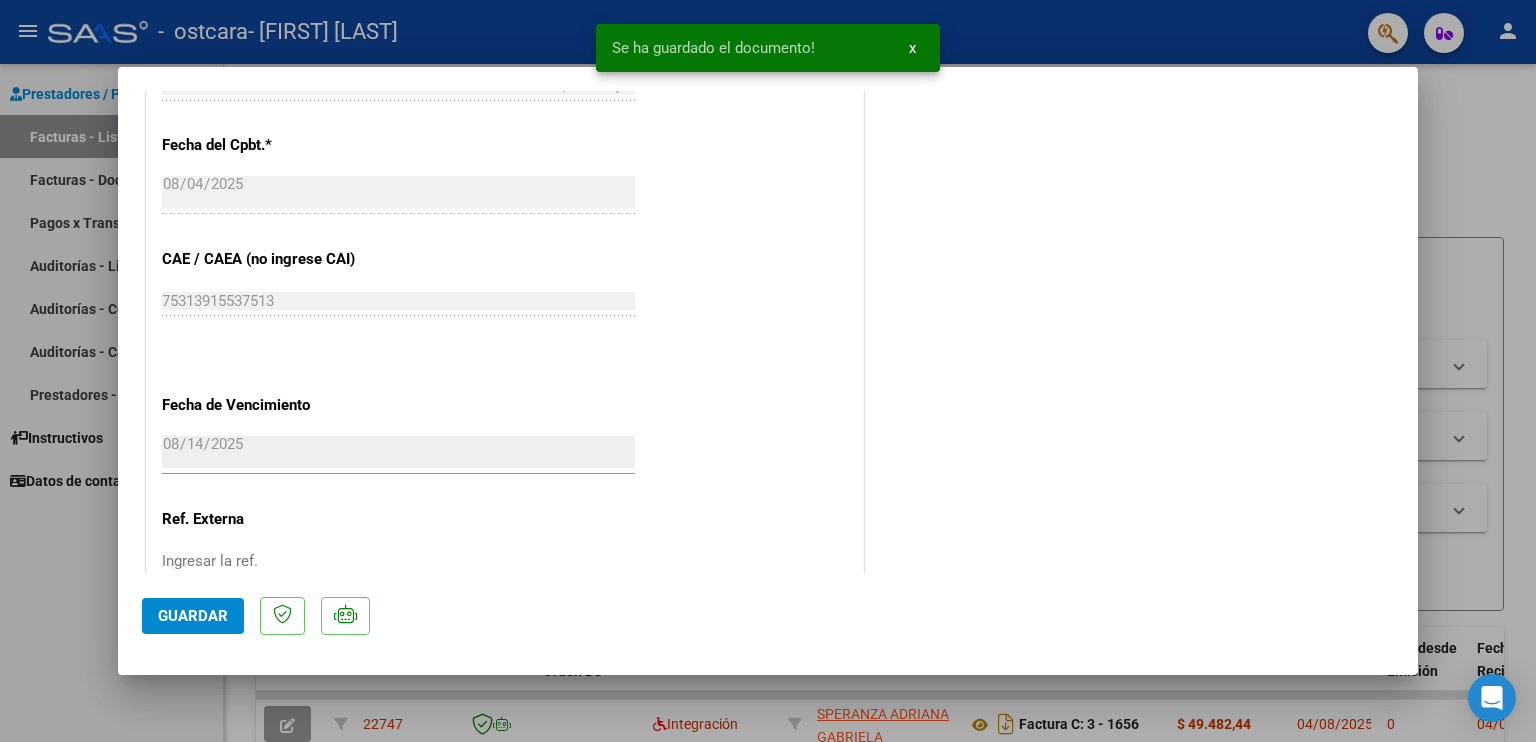 scroll, scrollTop: 1305, scrollLeft: 0, axis: vertical 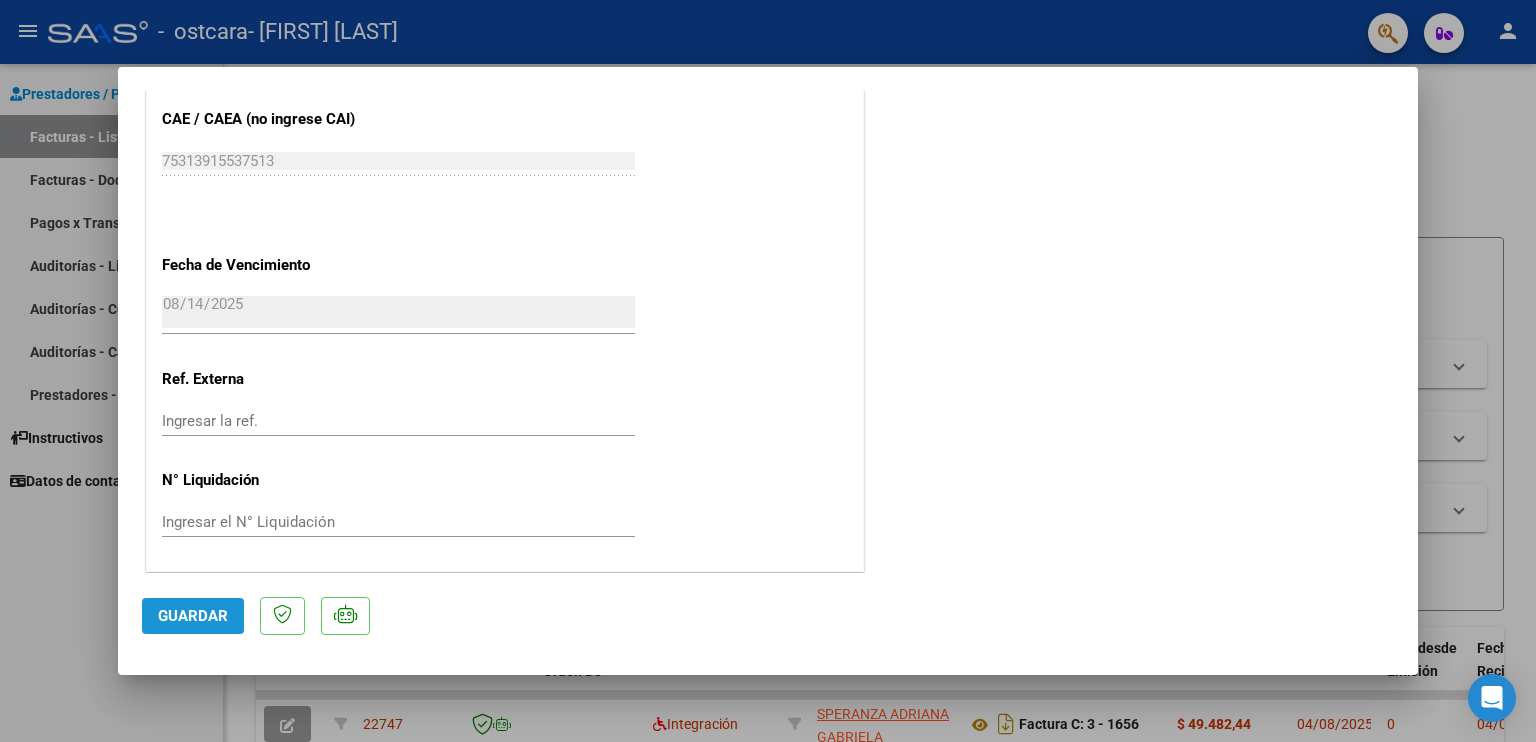 click on "Guardar" 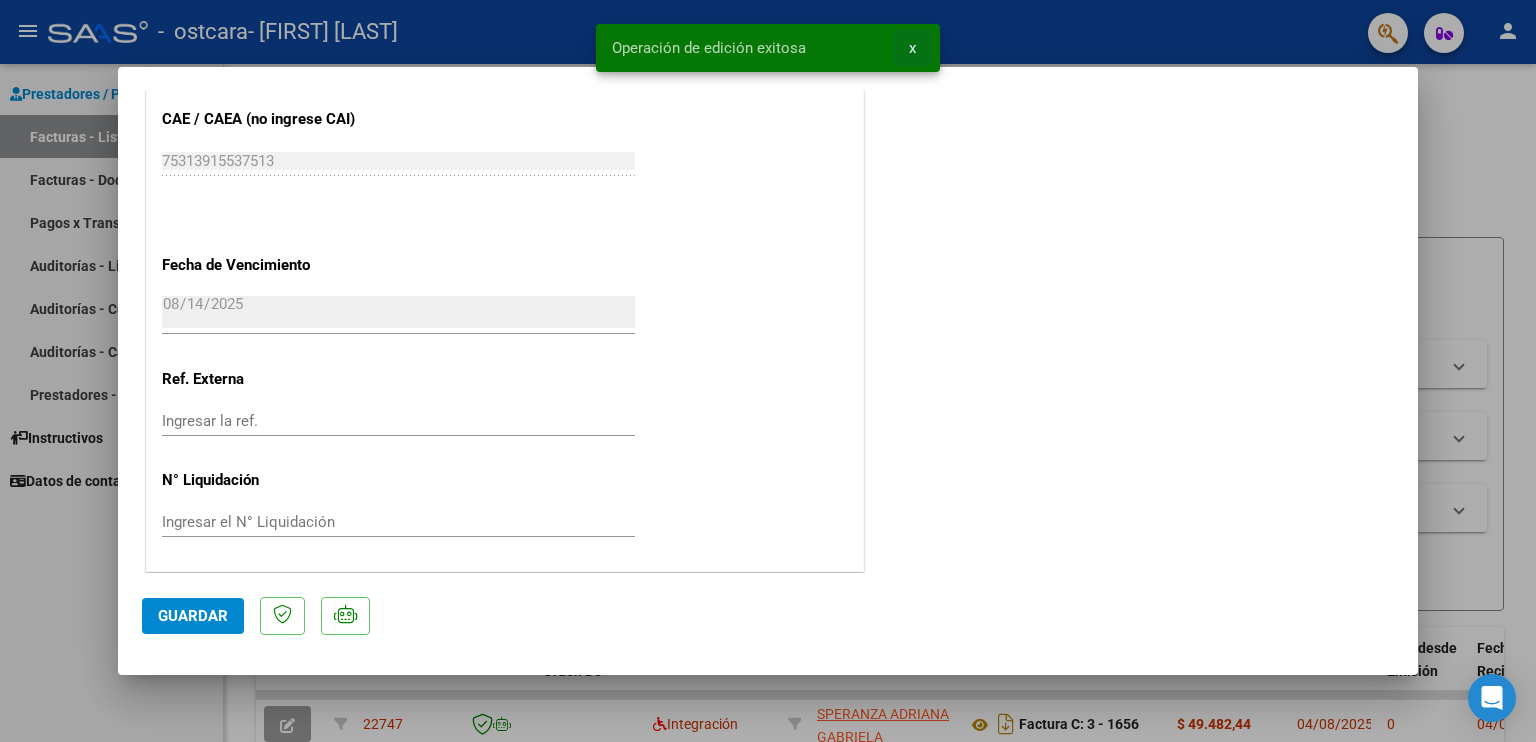 click on "x" at bounding box center [912, 48] 